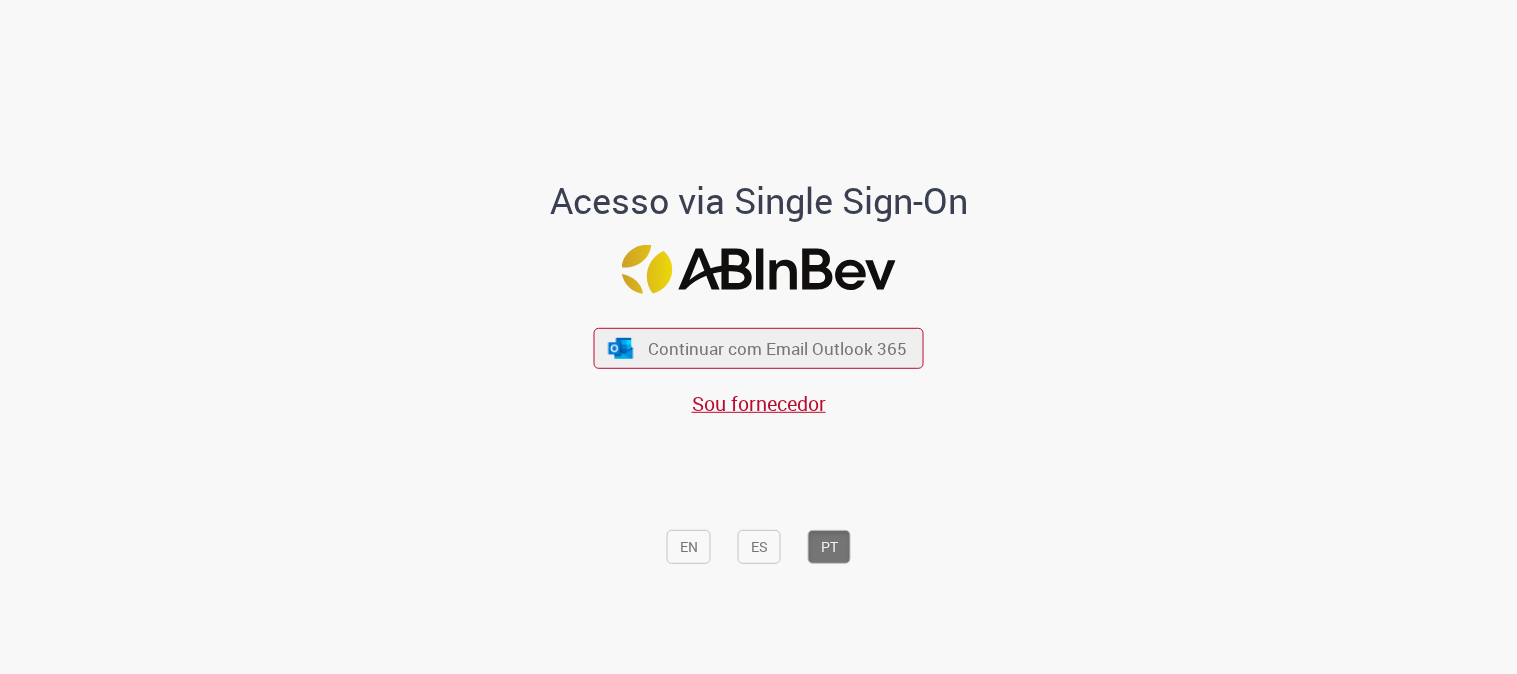 scroll, scrollTop: 0, scrollLeft: 0, axis: both 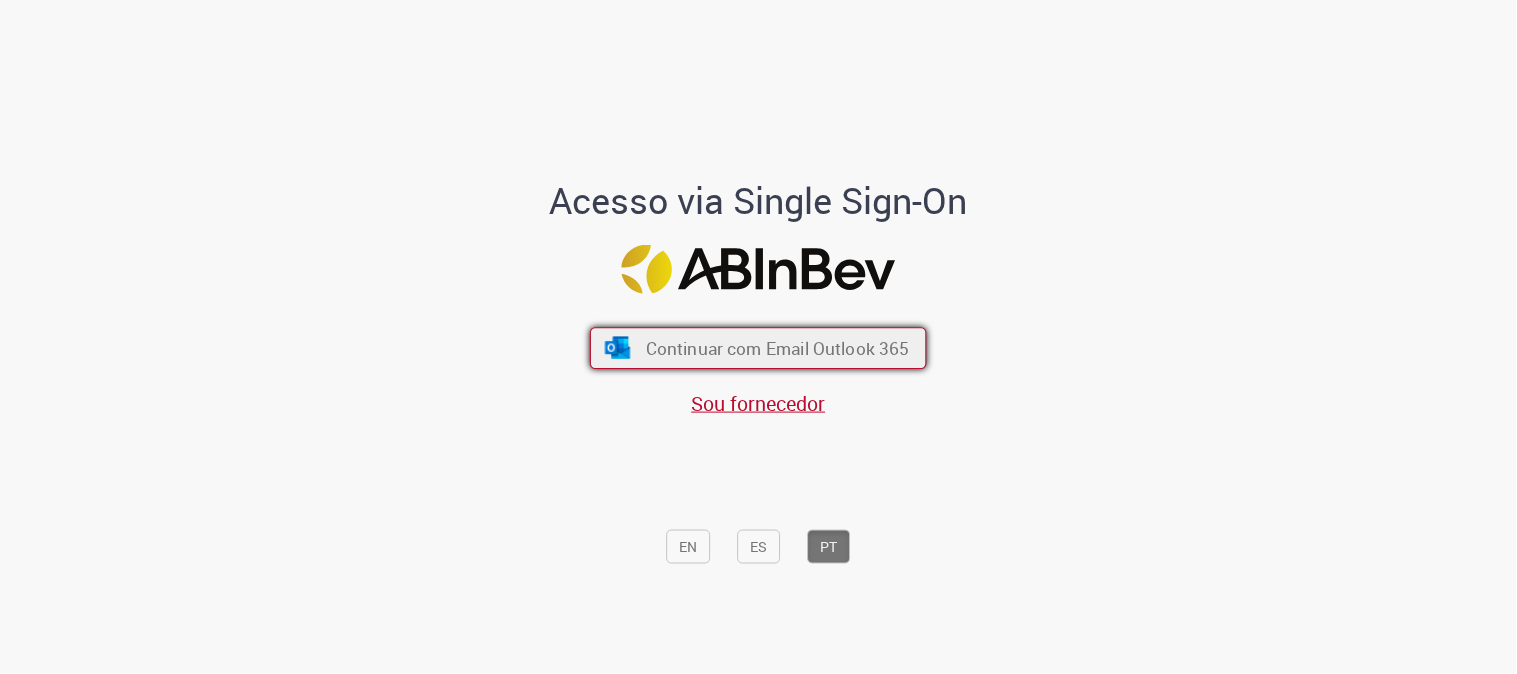 click on "Continuar com Email Outlook 365" at bounding box center (778, 348) 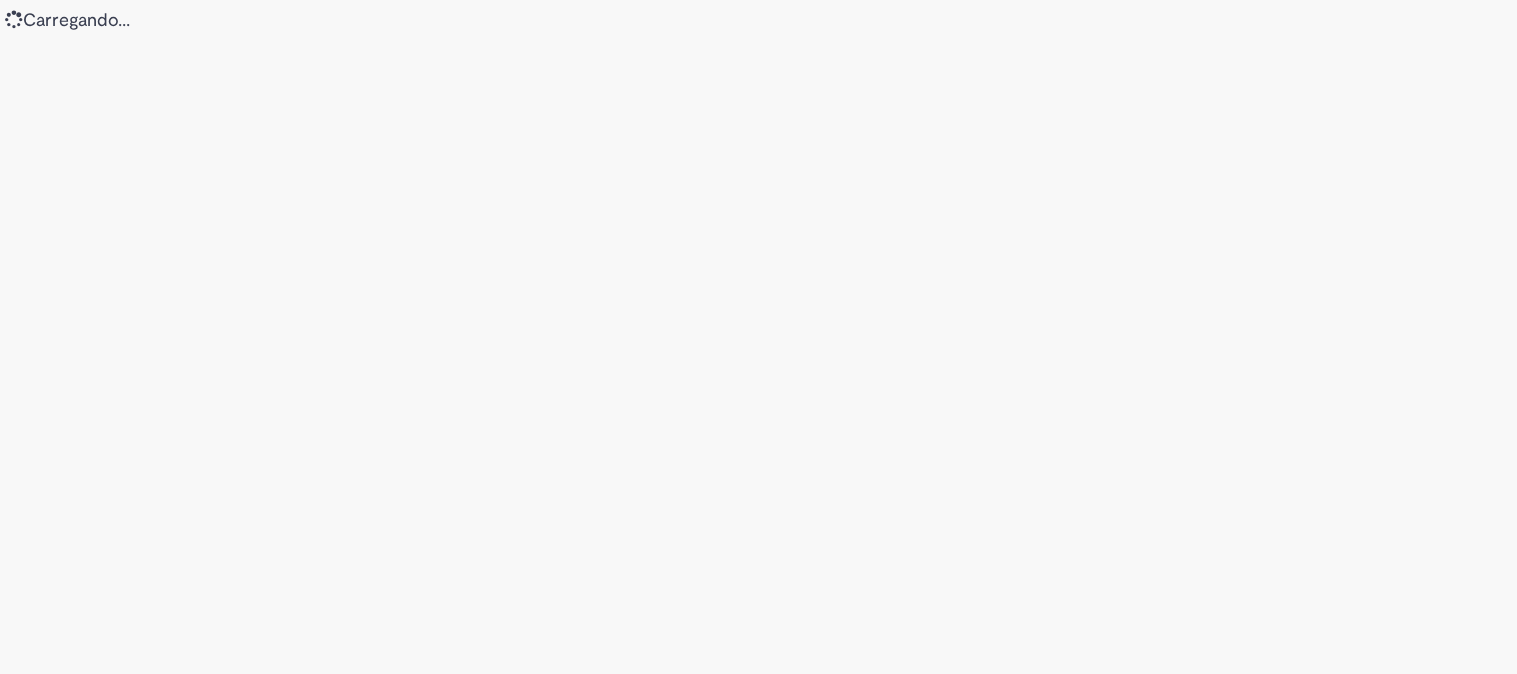 scroll, scrollTop: 0, scrollLeft: 0, axis: both 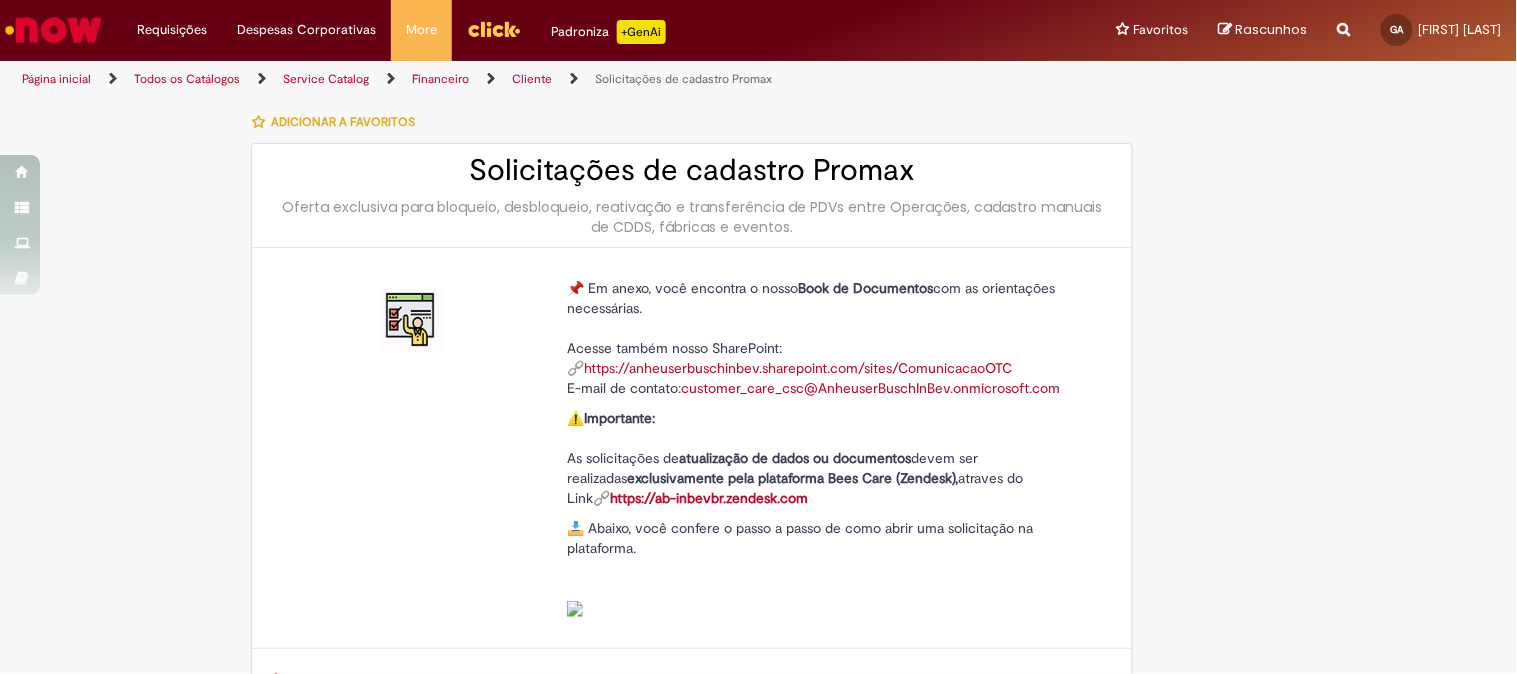 type on "********" 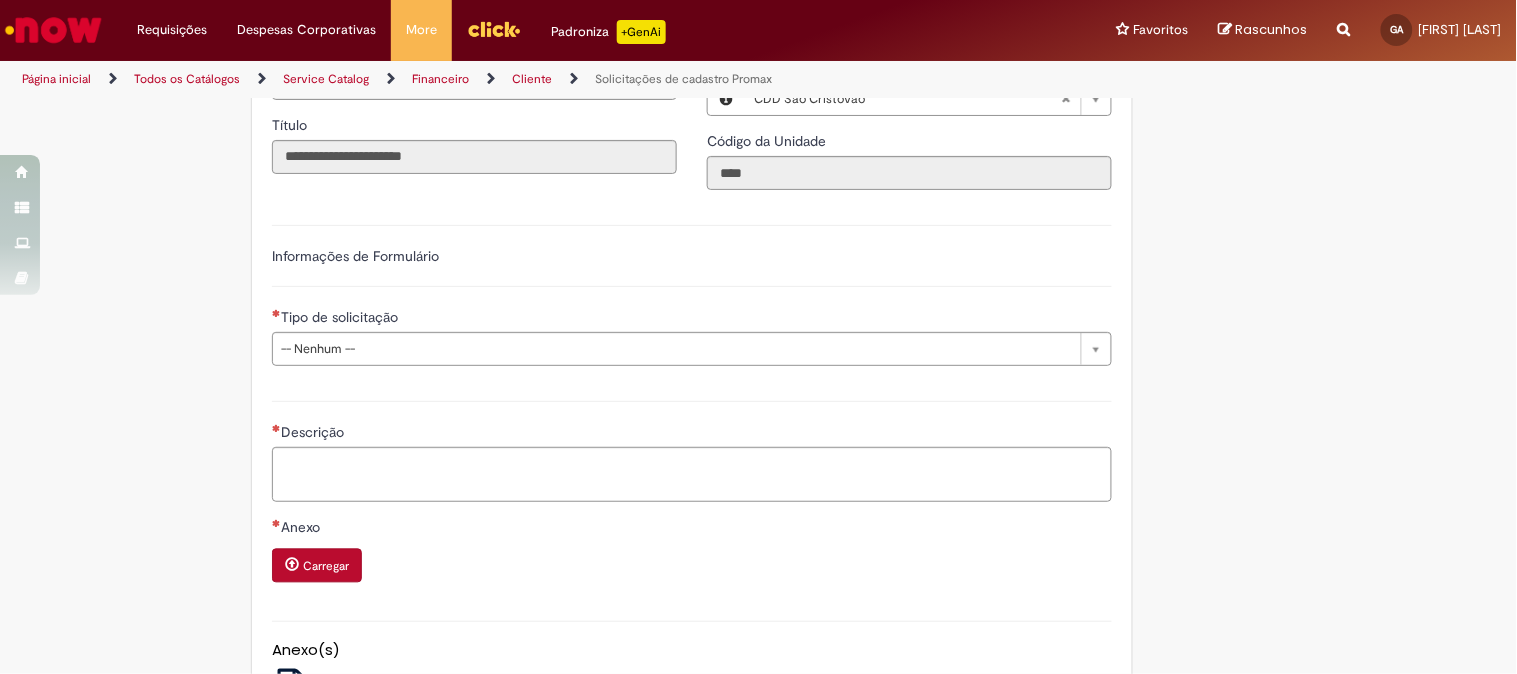 scroll, scrollTop: 444, scrollLeft: 0, axis: vertical 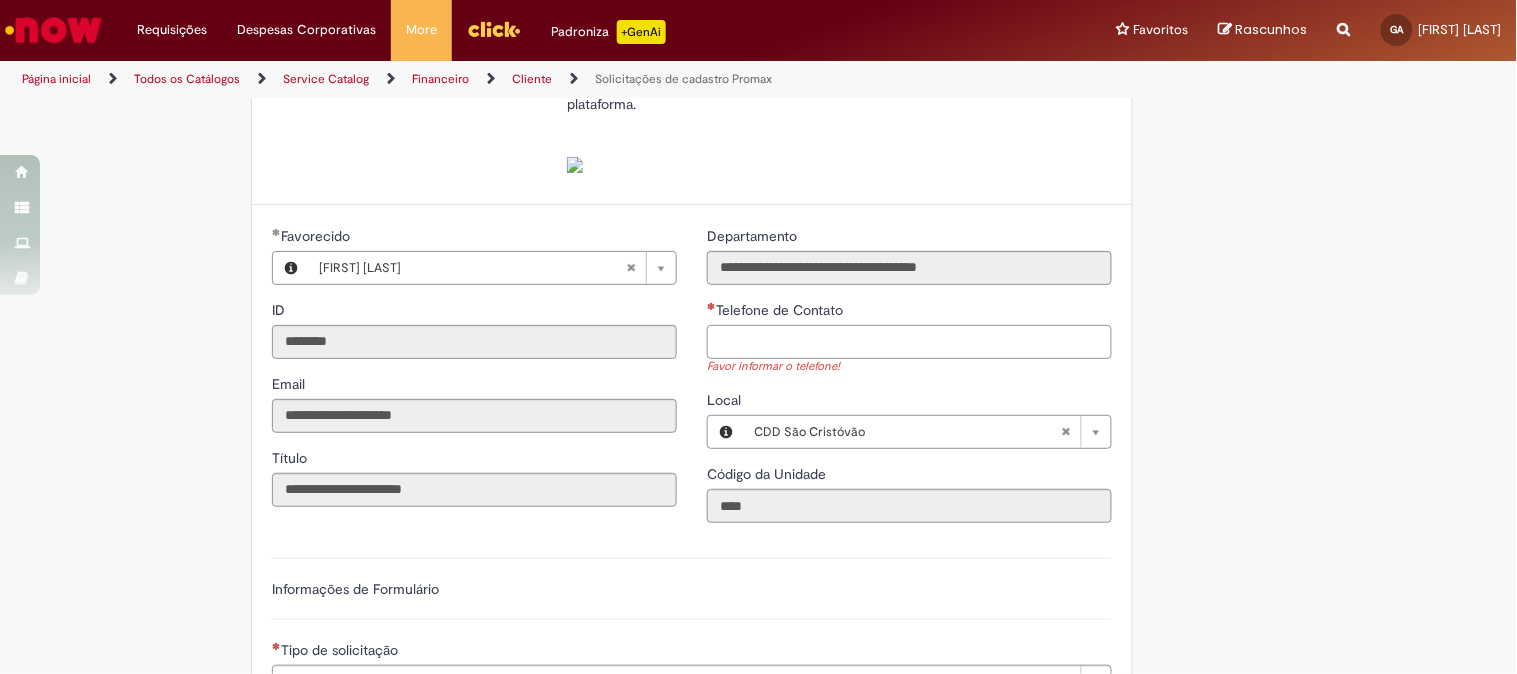 click on "Telefone de Contato" at bounding box center [909, 342] 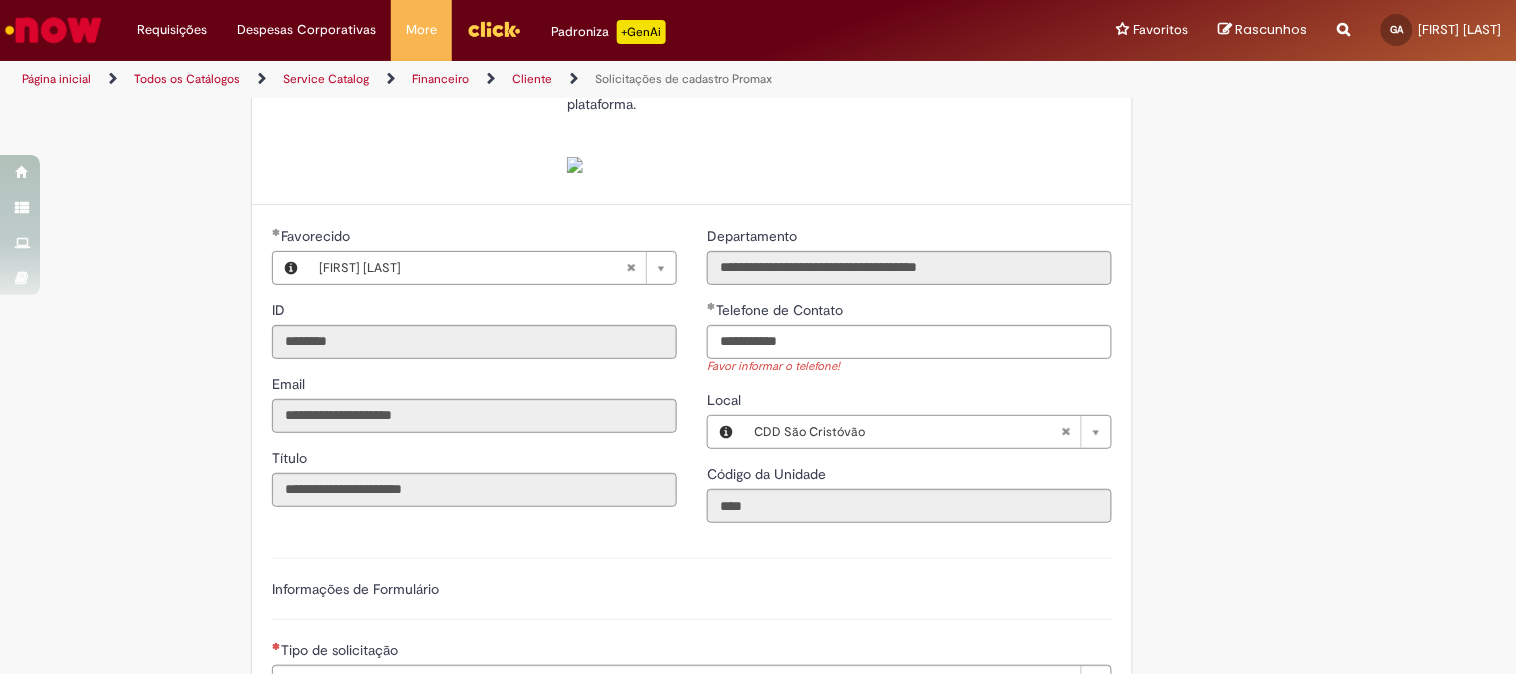 type on "**********" 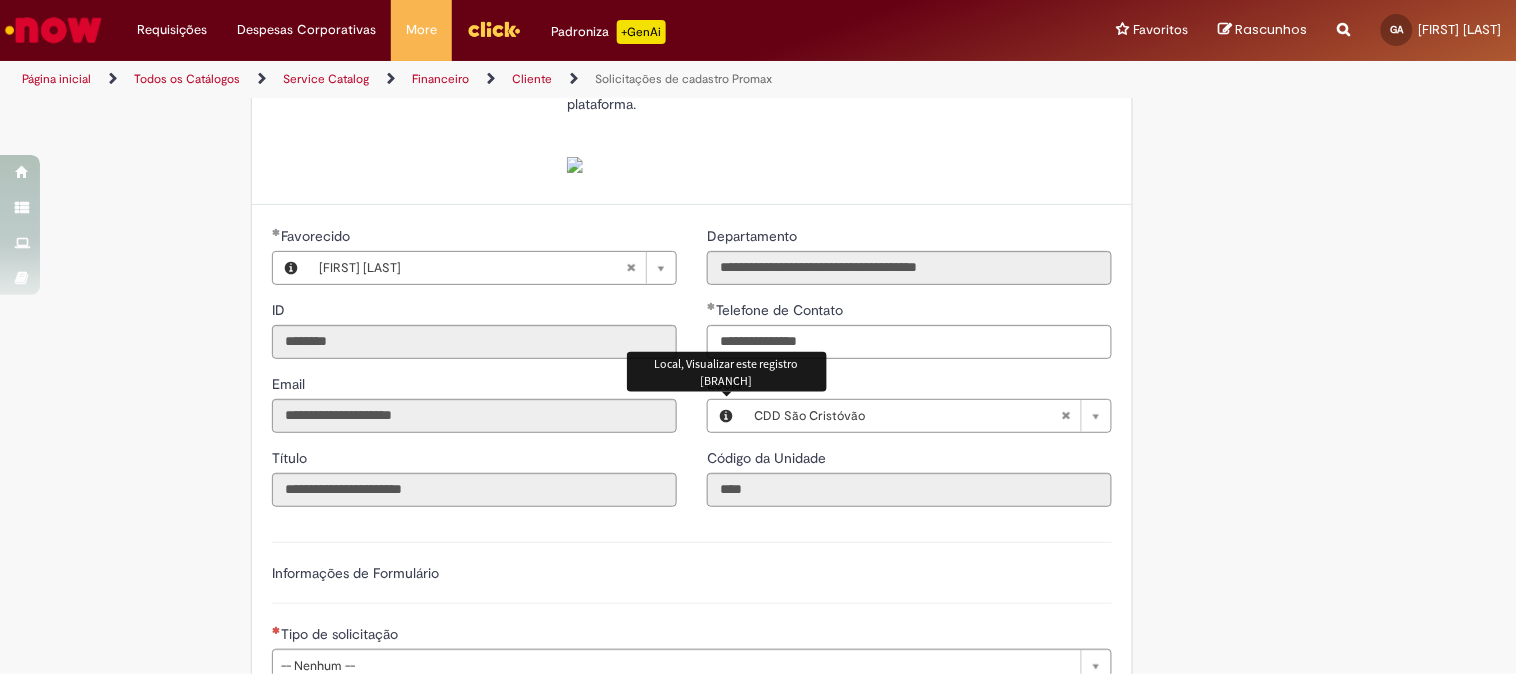 type 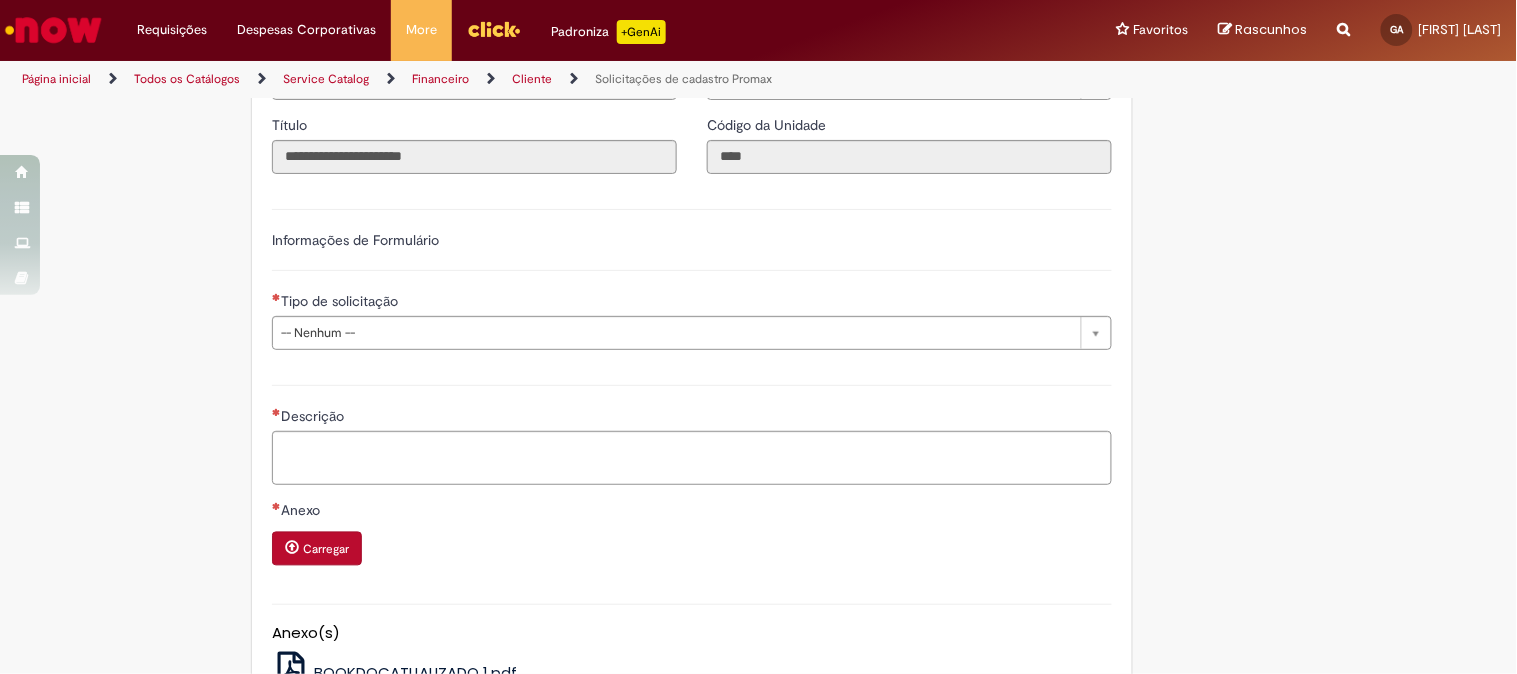 scroll, scrollTop: 555, scrollLeft: 0, axis: vertical 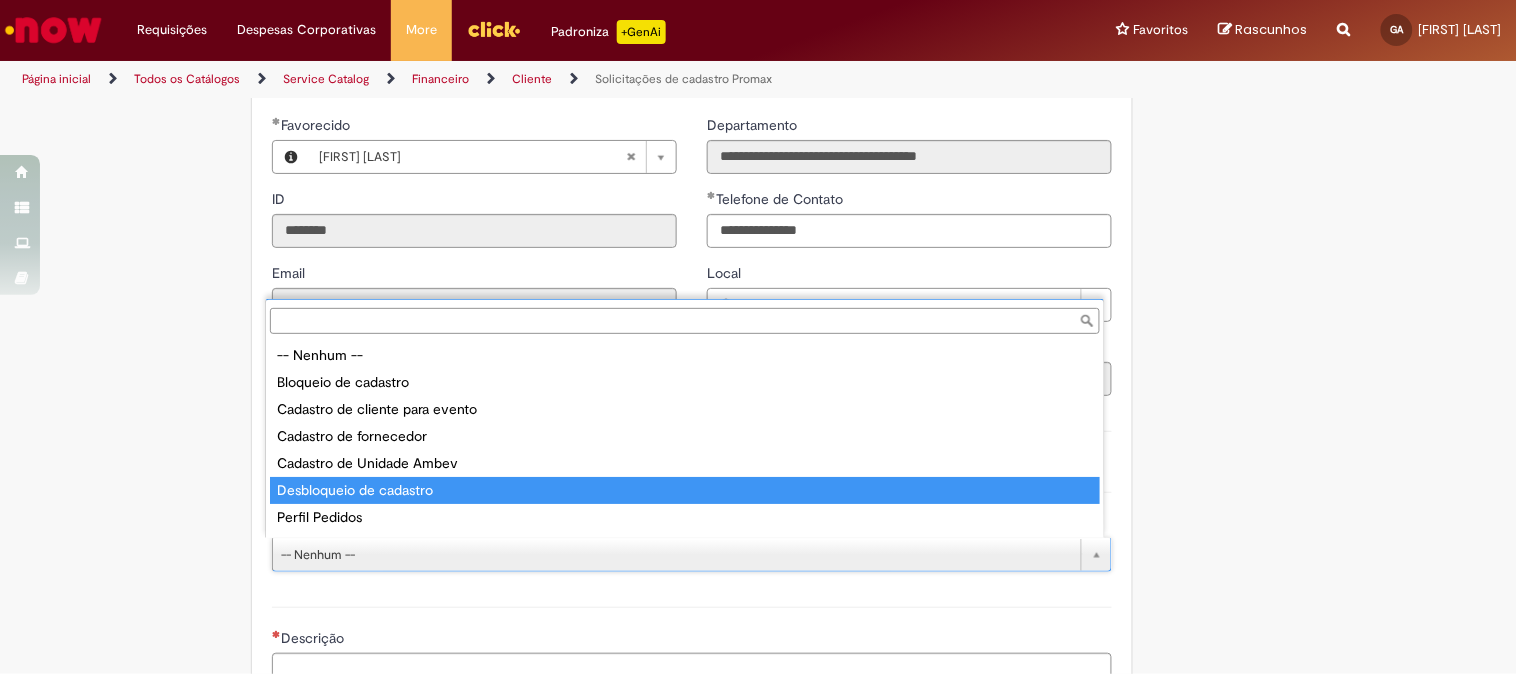 type on "**********" 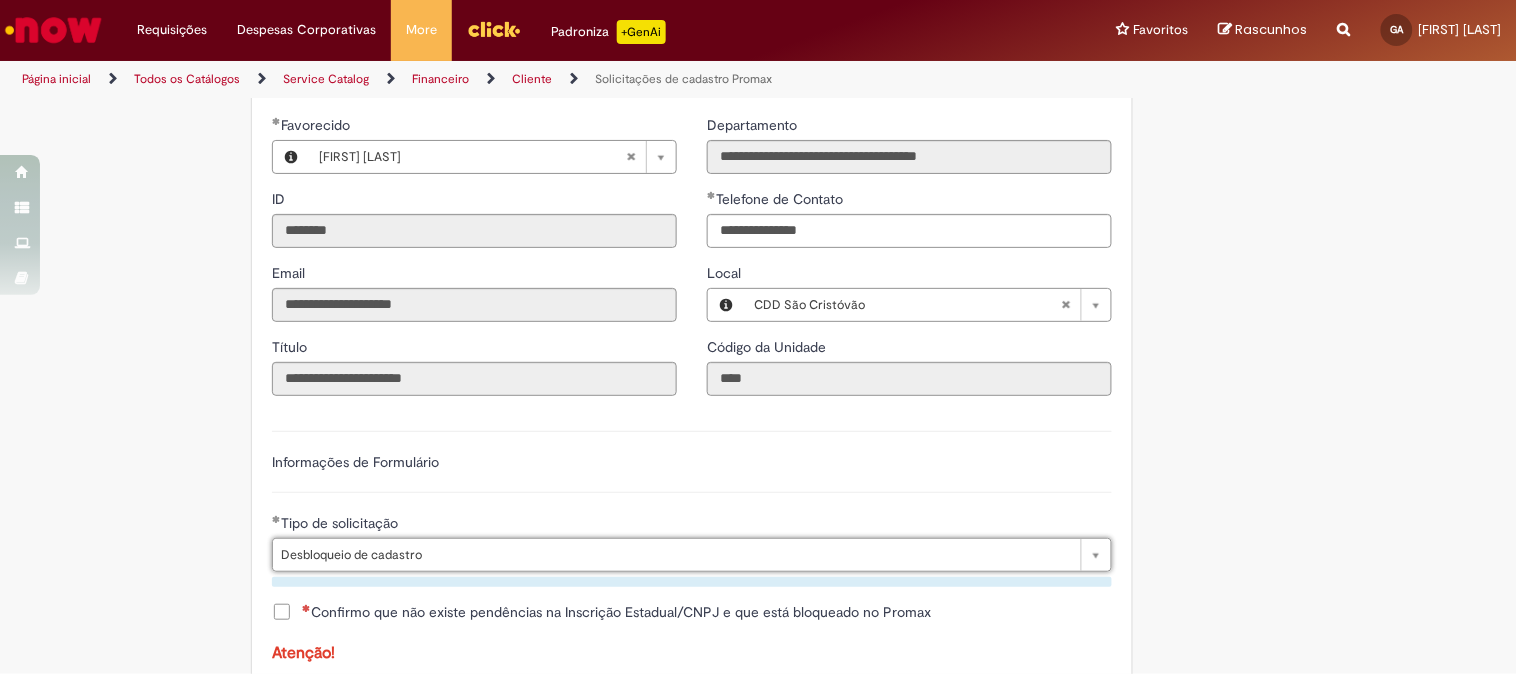 scroll, scrollTop: 777, scrollLeft: 0, axis: vertical 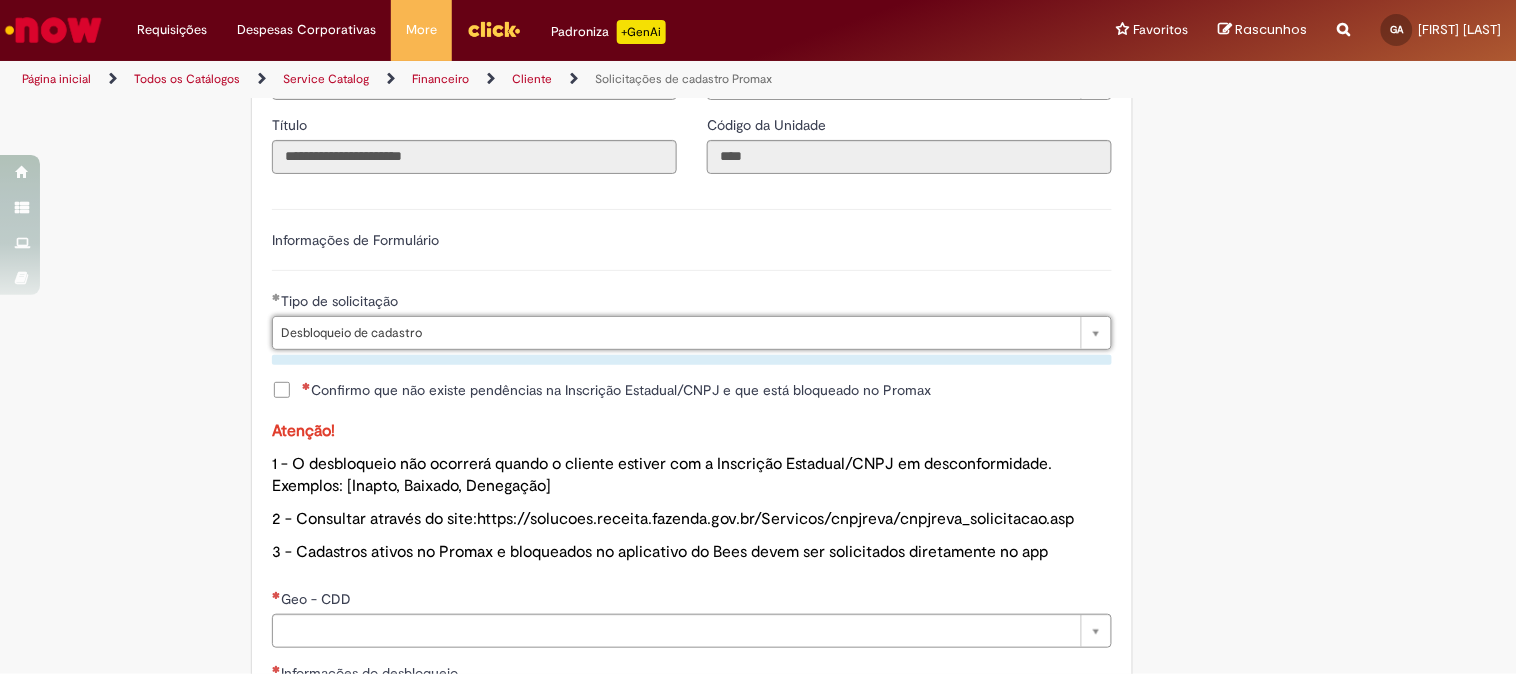 drag, startPoint x: 616, startPoint y: 387, endPoint x: 445, endPoint y: 386, distance: 171.00293 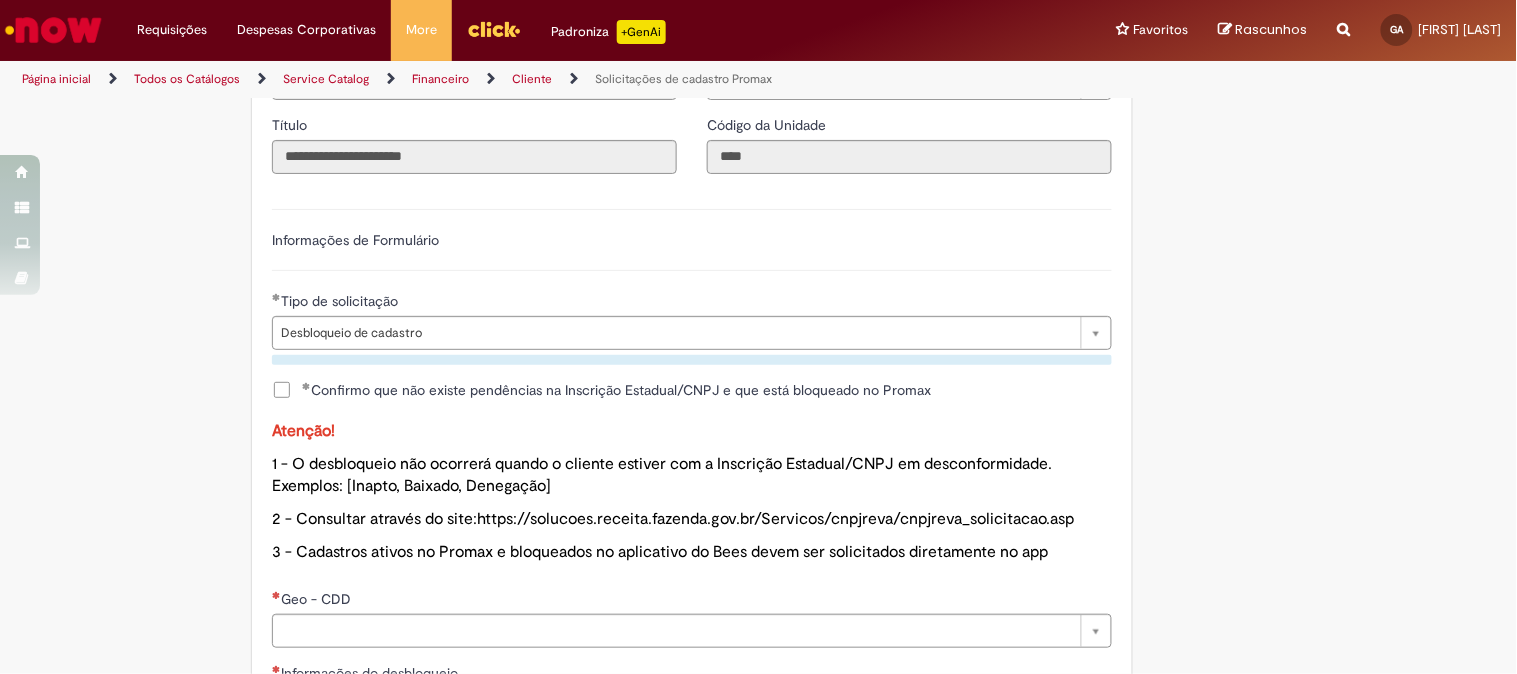 click on "Confirmo que não existe pendências na Inscrição Estadual/CNPJ e que está bloqueado no Promax" at bounding box center (616, 390) 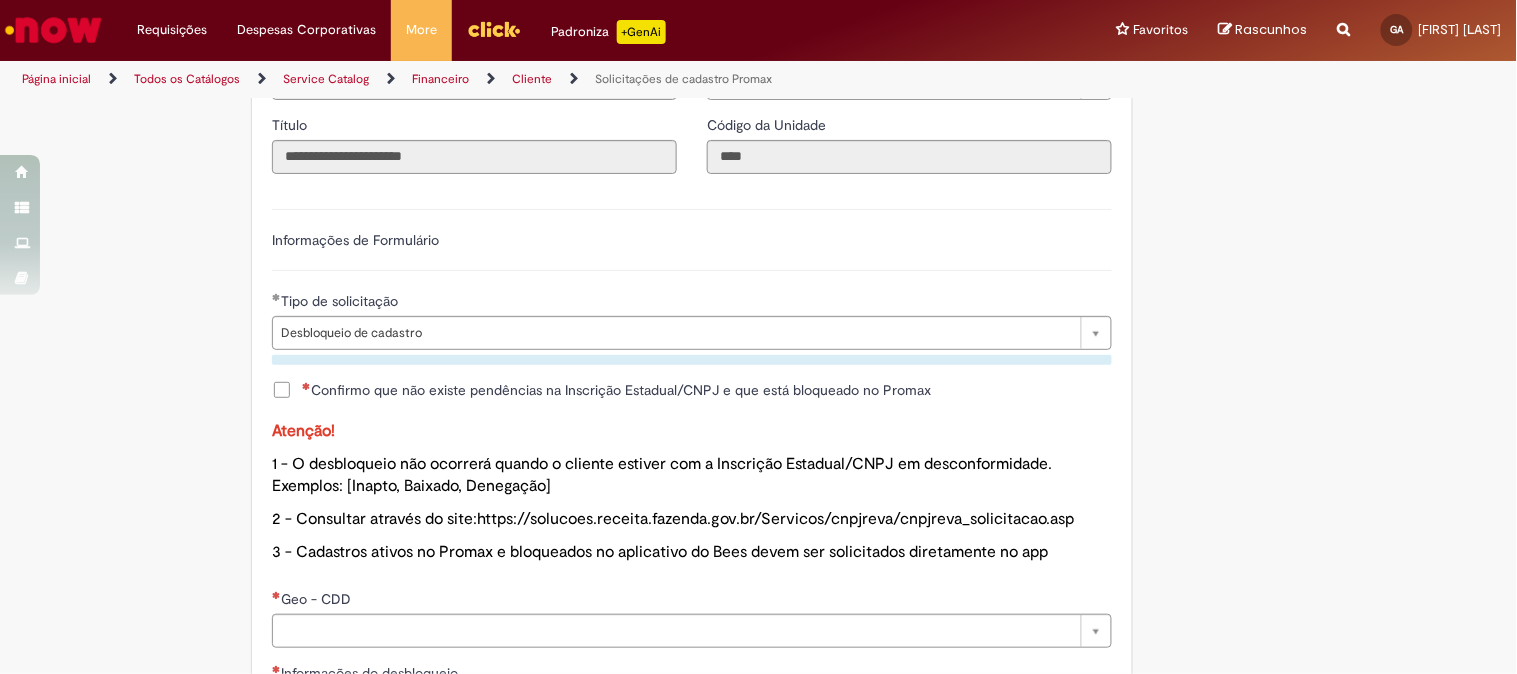 click on "Confirmo que não existe pendências na Inscrição Estadual/CNPJ e que está bloqueado no Promax" at bounding box center [616, 390] 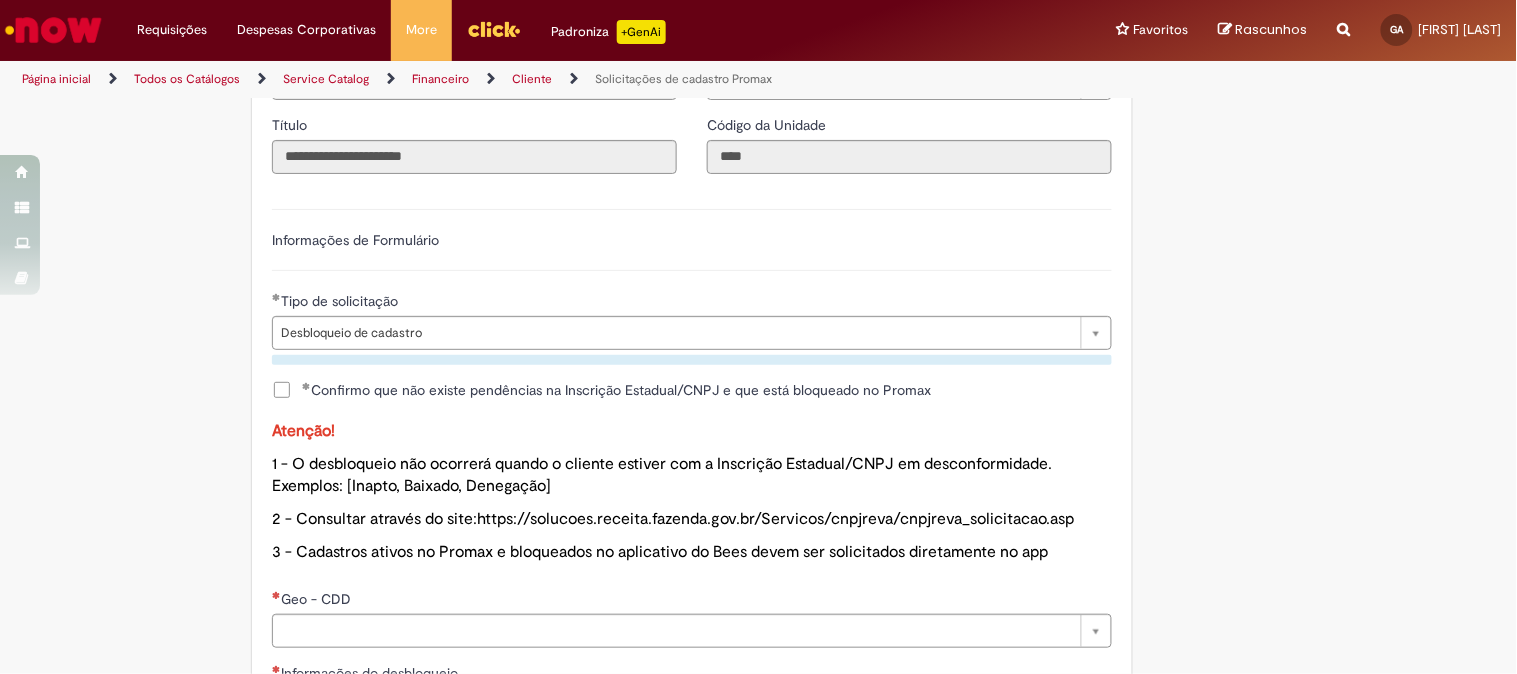 scroll, scrollTop: 1111, scrollLeft: 0, axis: vertical 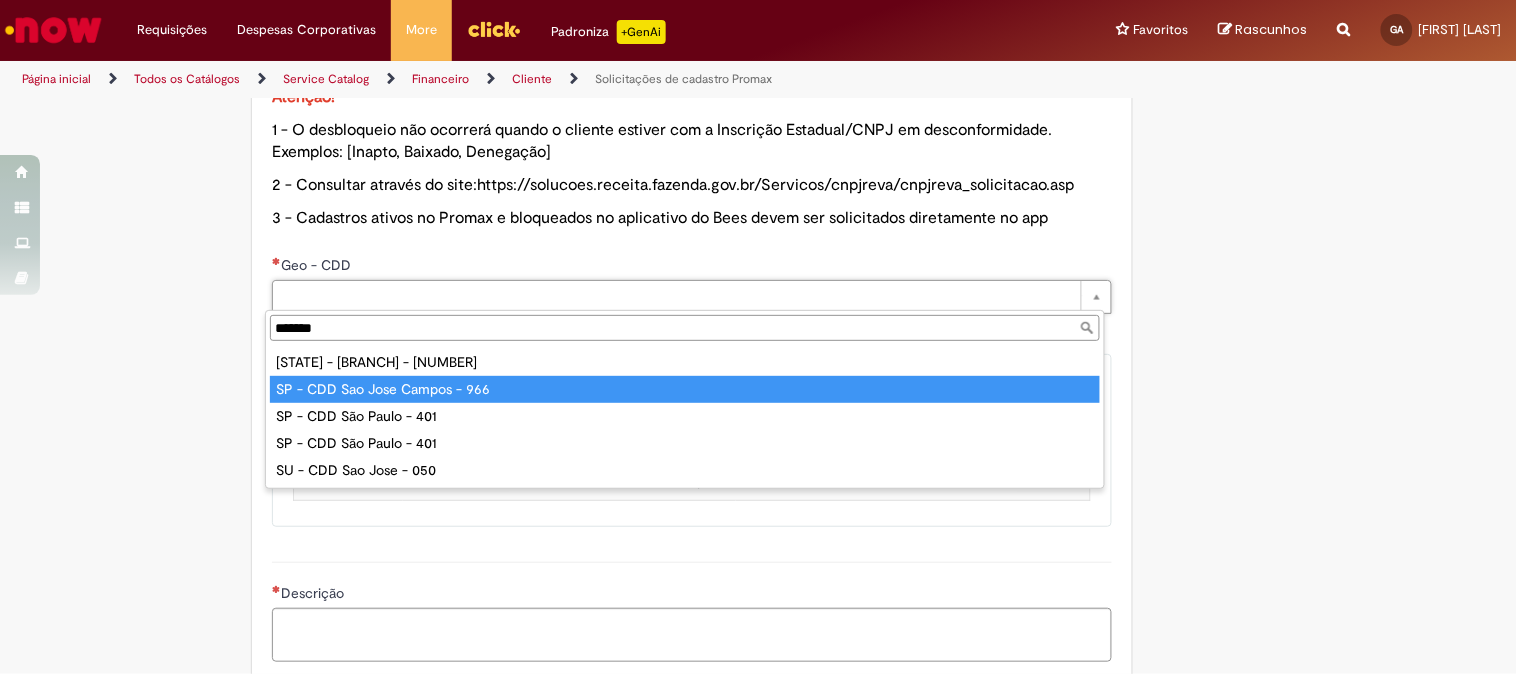 type on "*******" 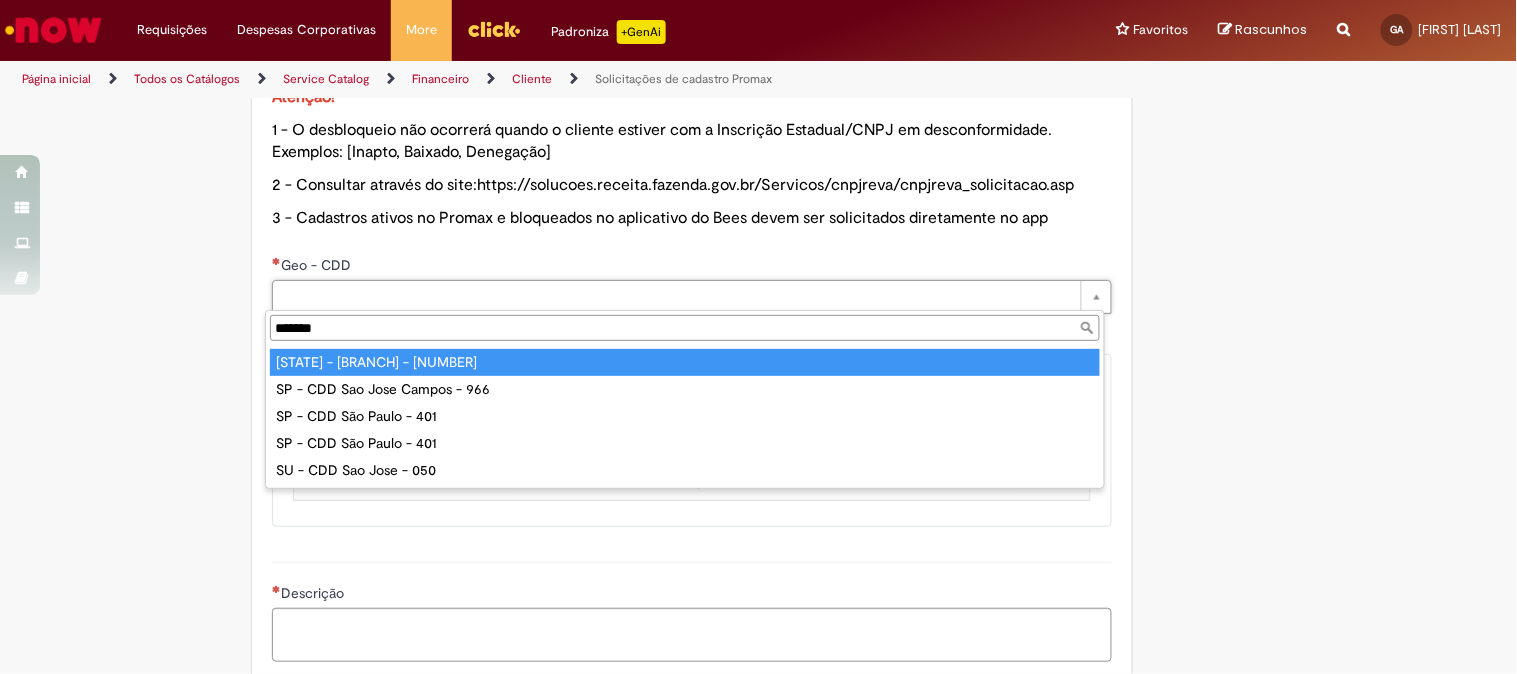 type on "**********" 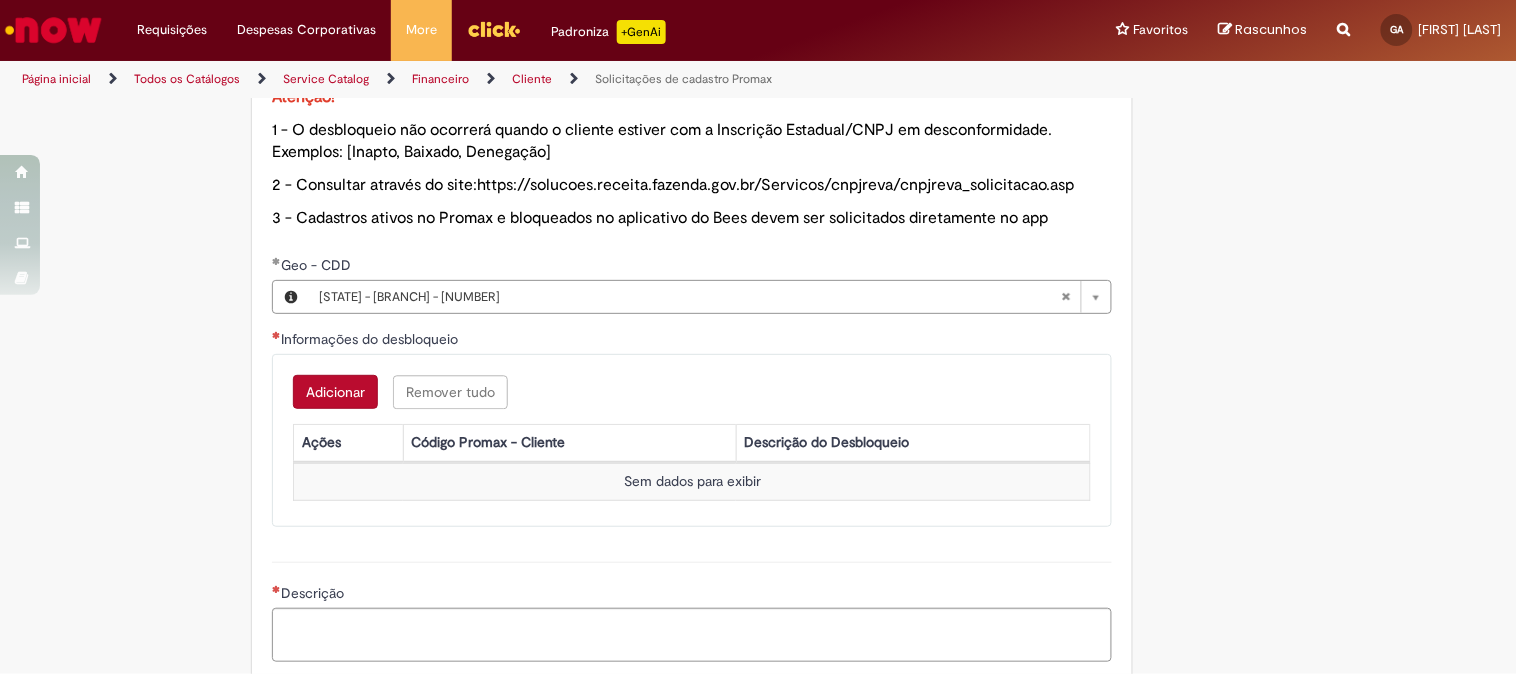 click on "Adicionar" at bounding box center [335, 392] 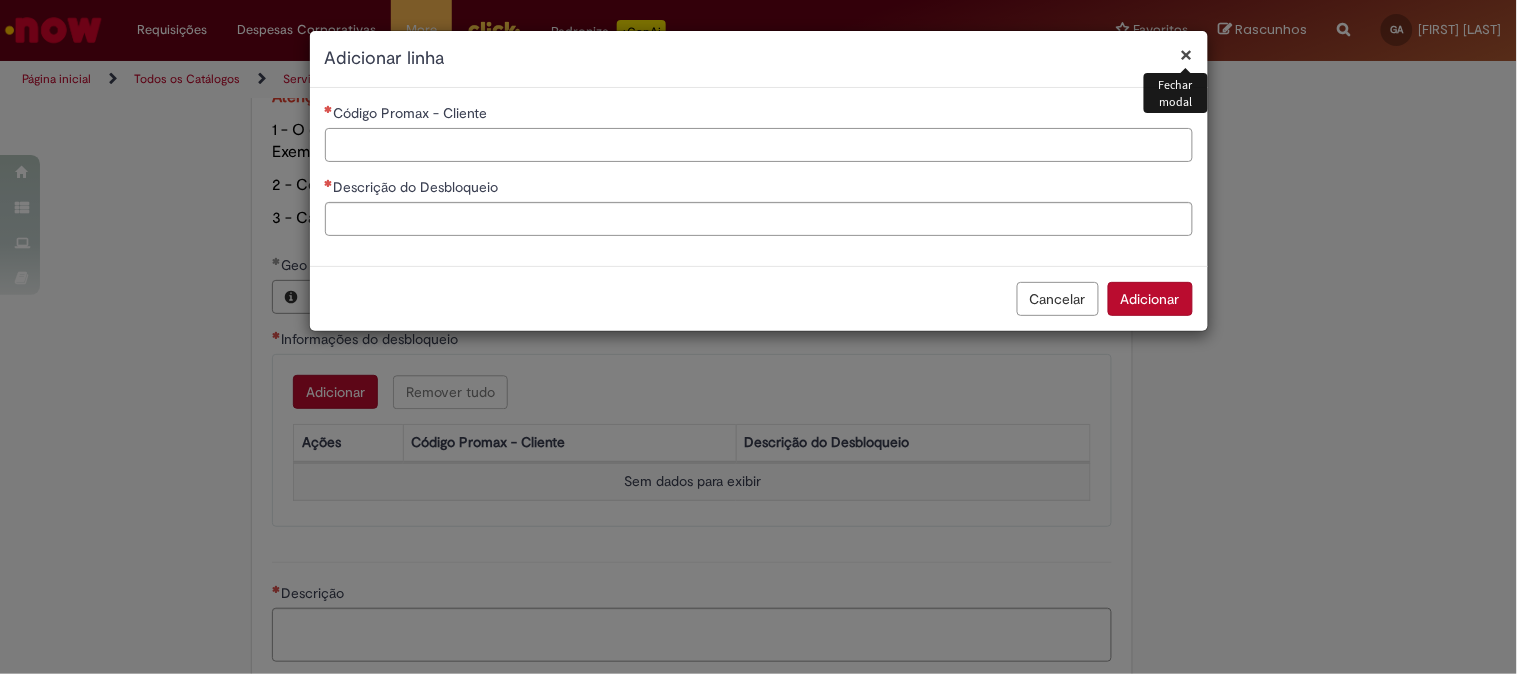 click on "Código Promax - Cliente" at bounding box center [759, 145] 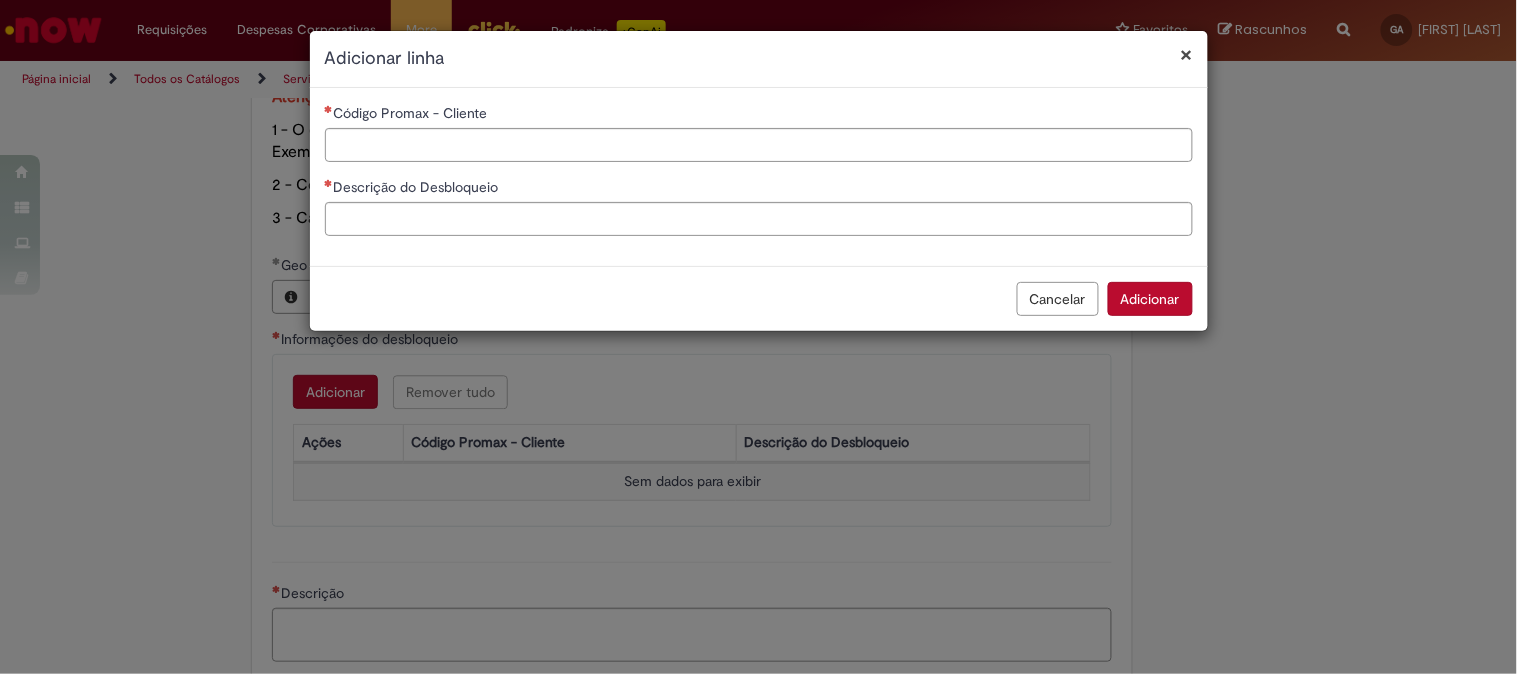 click on "Código Promax - Cliente Descrição do Desbloqueio" at bounding box center [759, 177] 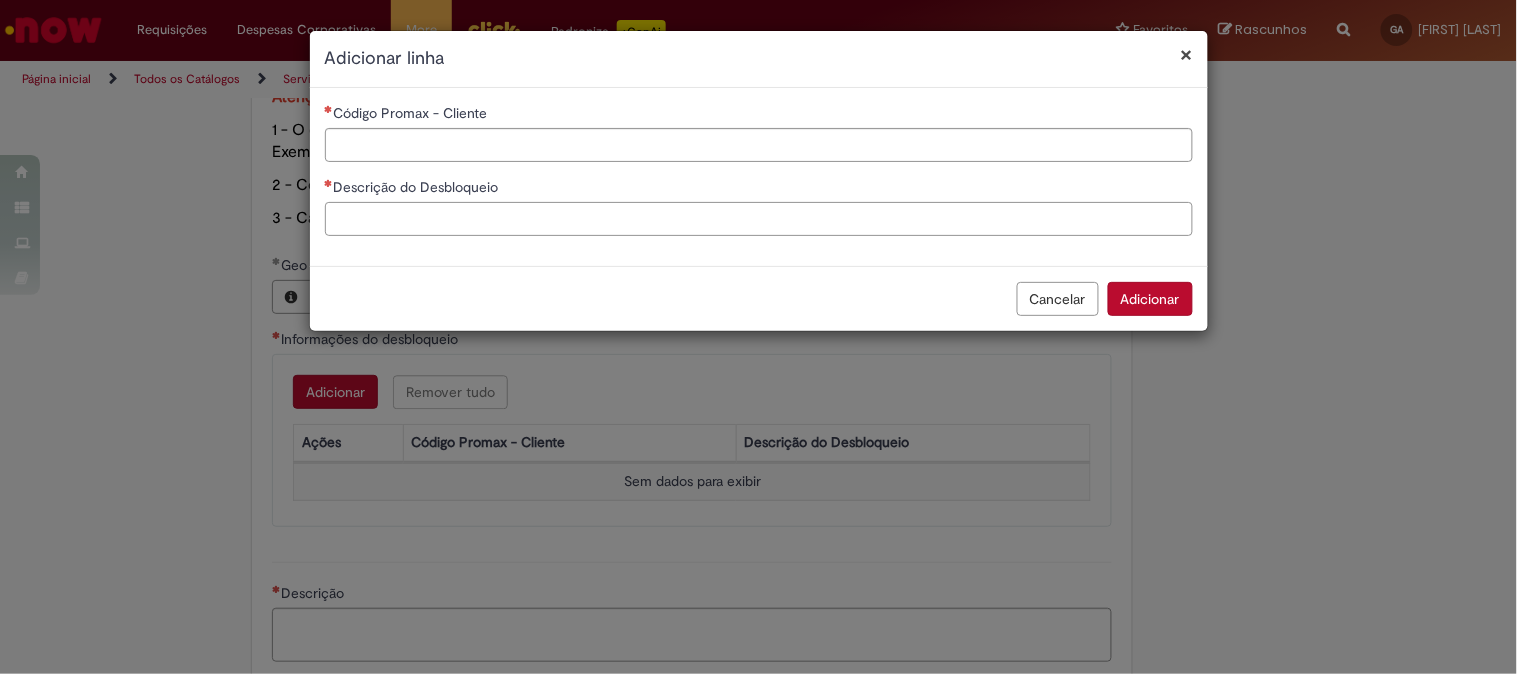 click on "Descrição do Desbloqueio" at bounding box center [759, 219] 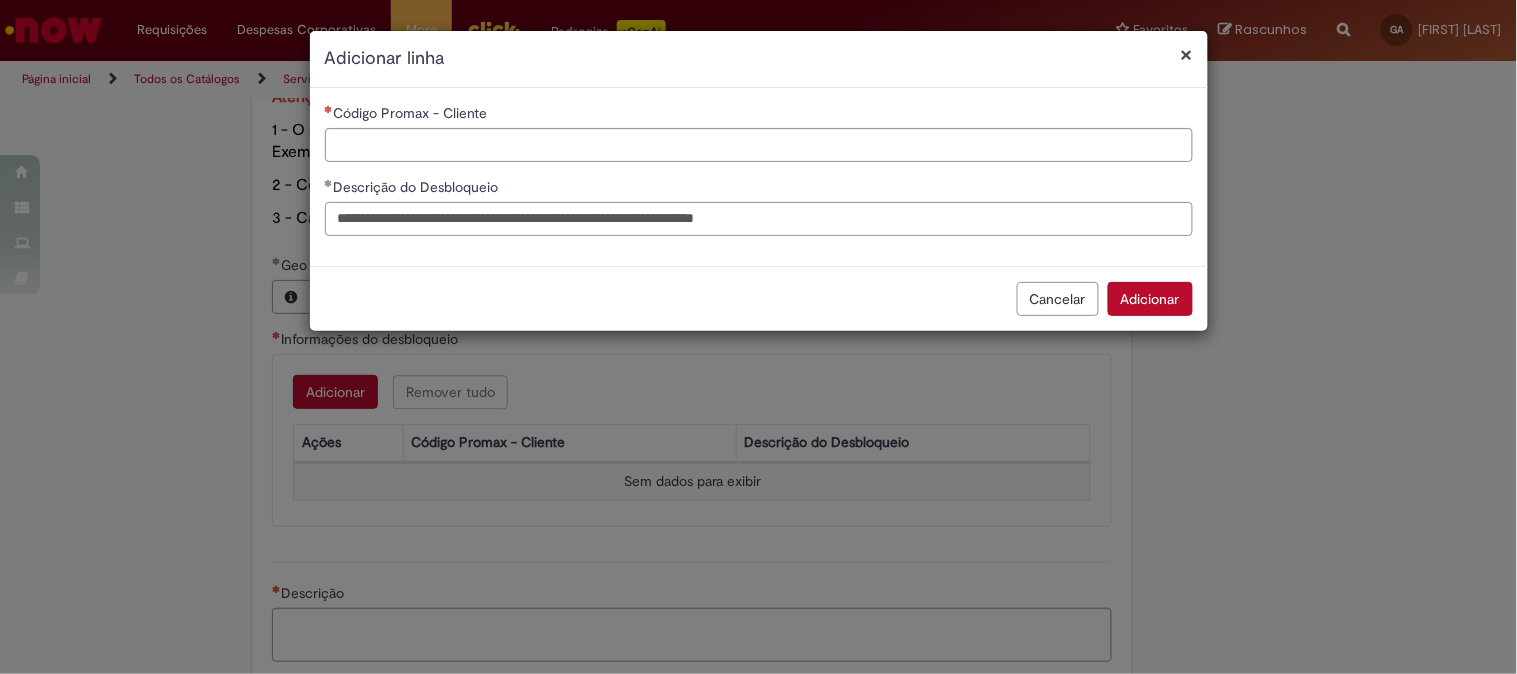 type on "**********" 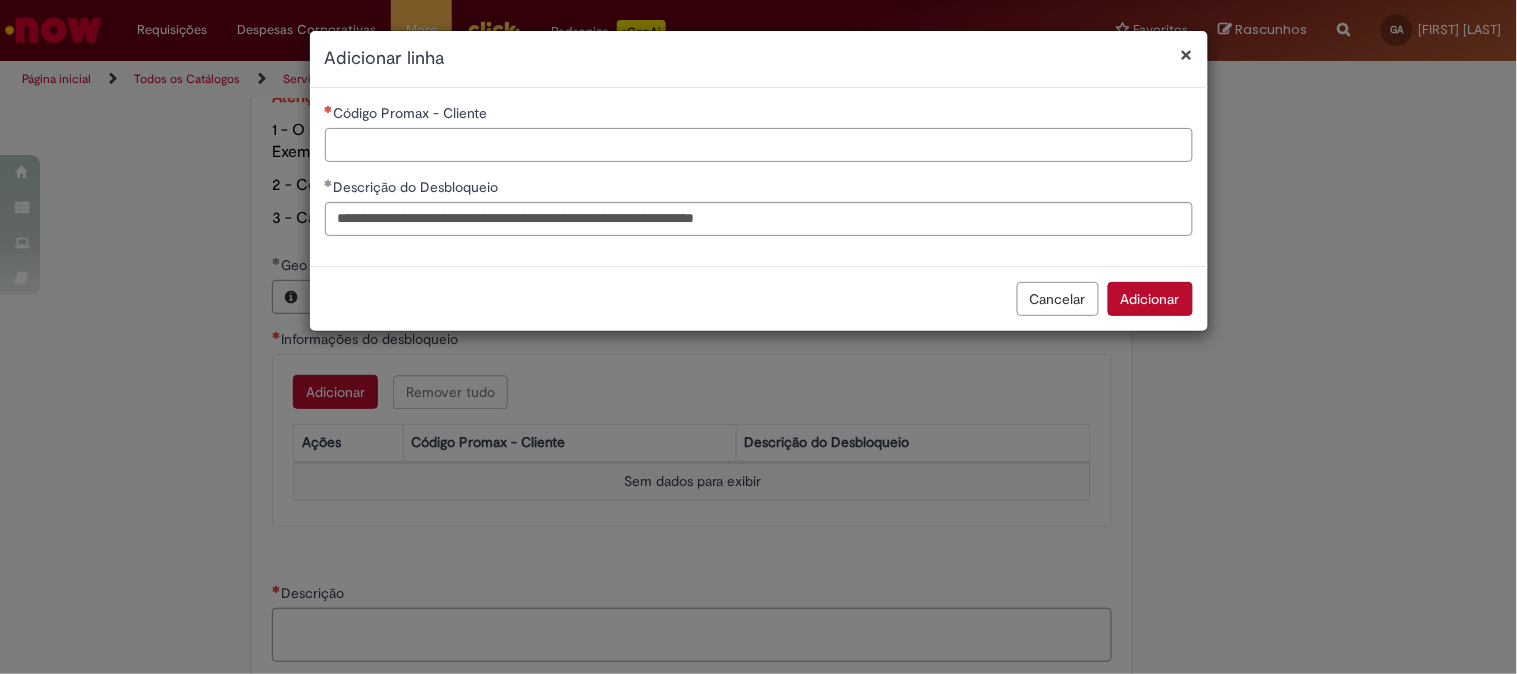 click on "Código Promax - Cliente" at bounding box center [759, 145] 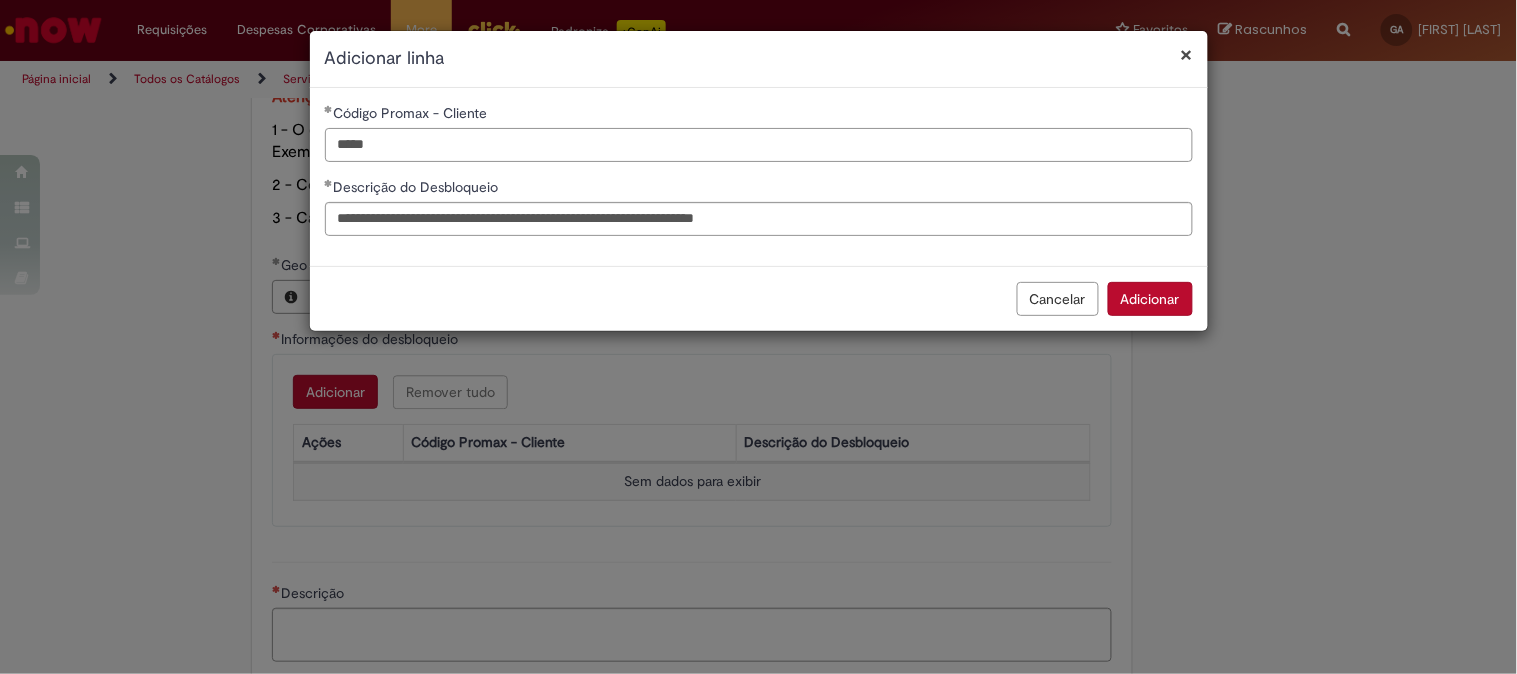 type on "*****" 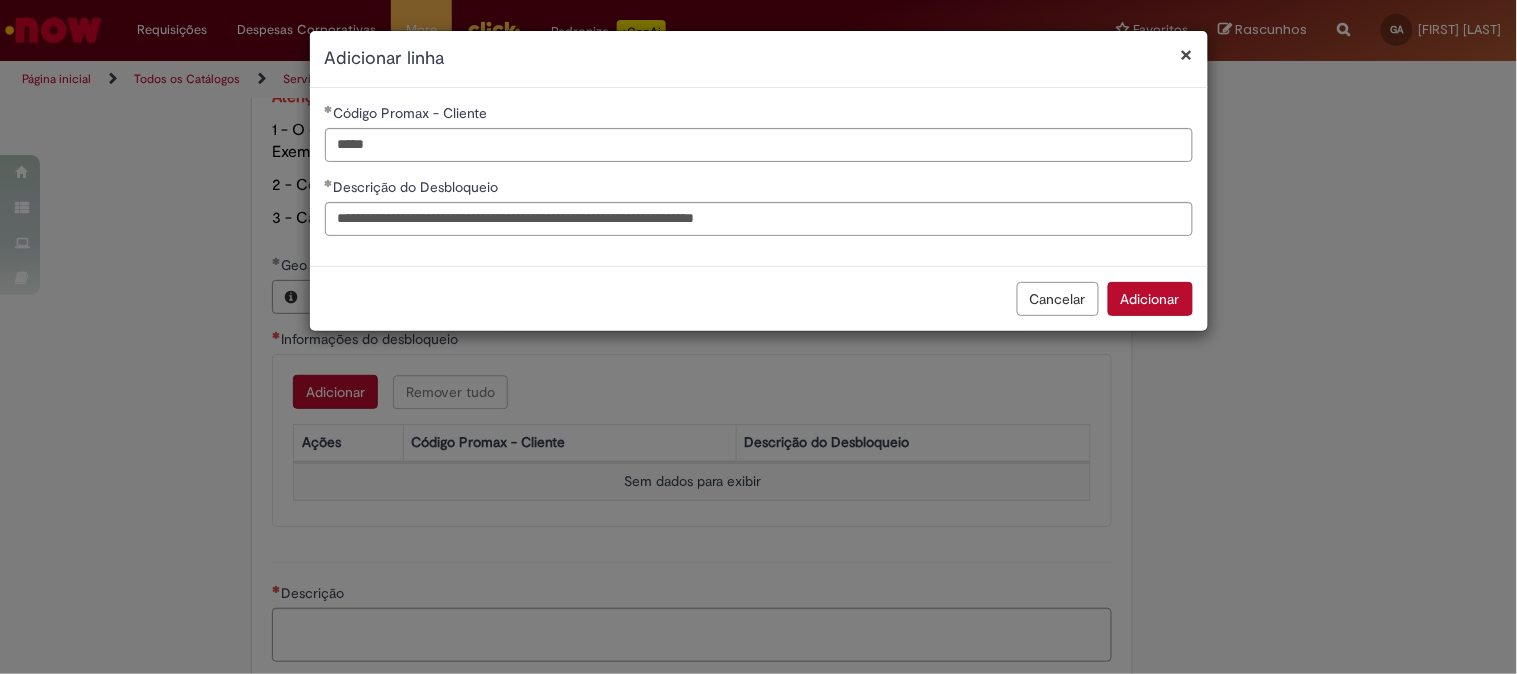 click on "Adicionar" at bounding box center (1150, 299) 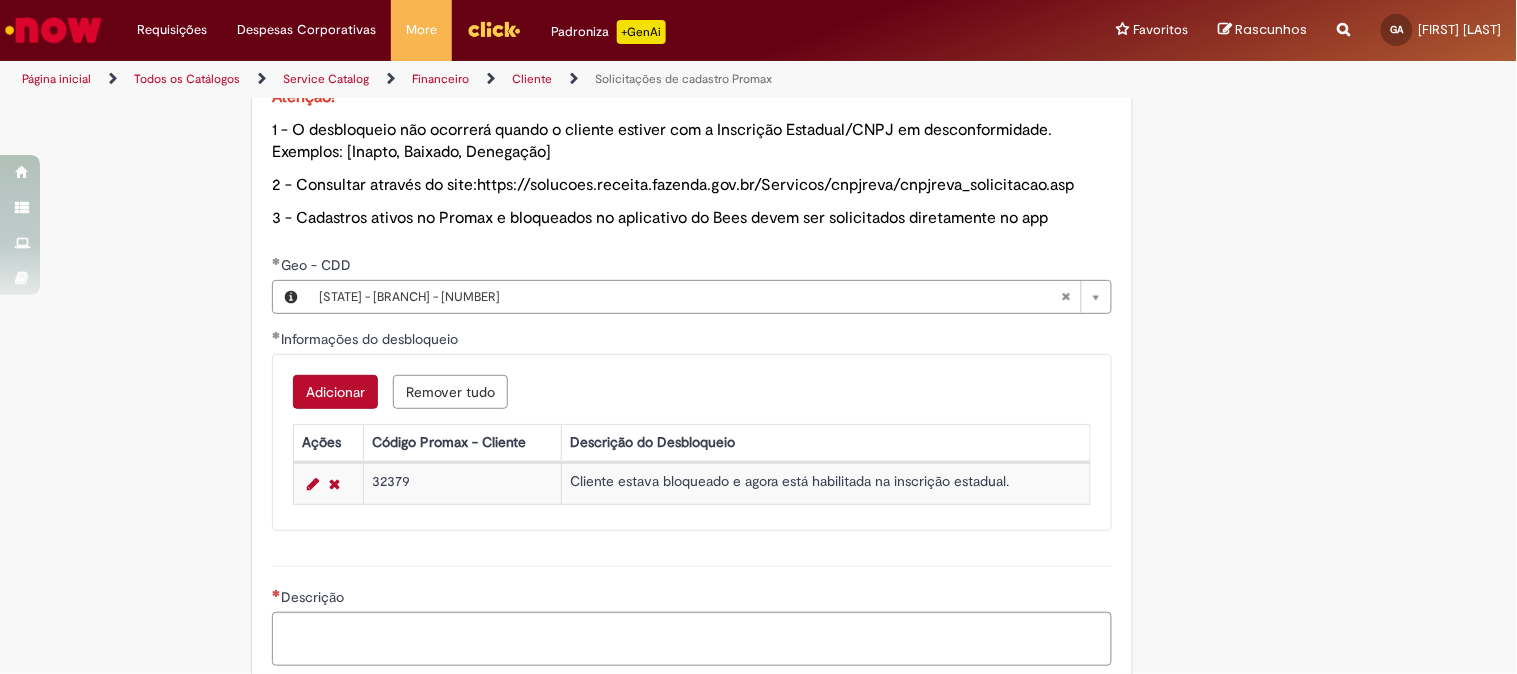 scroll, scrollTop: 1472, scrollLeft: 0, axis: vertical 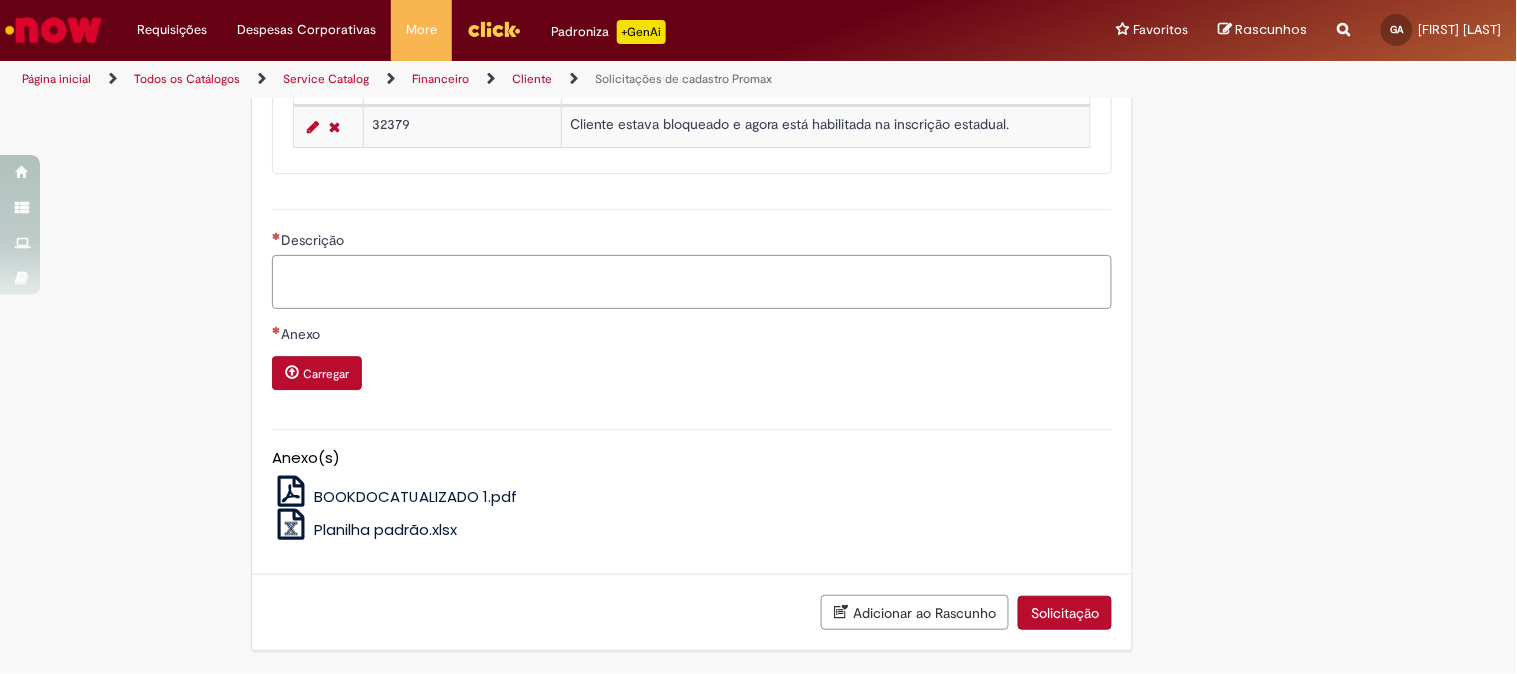 click on "Descrição" at bounding box center [692, 282] 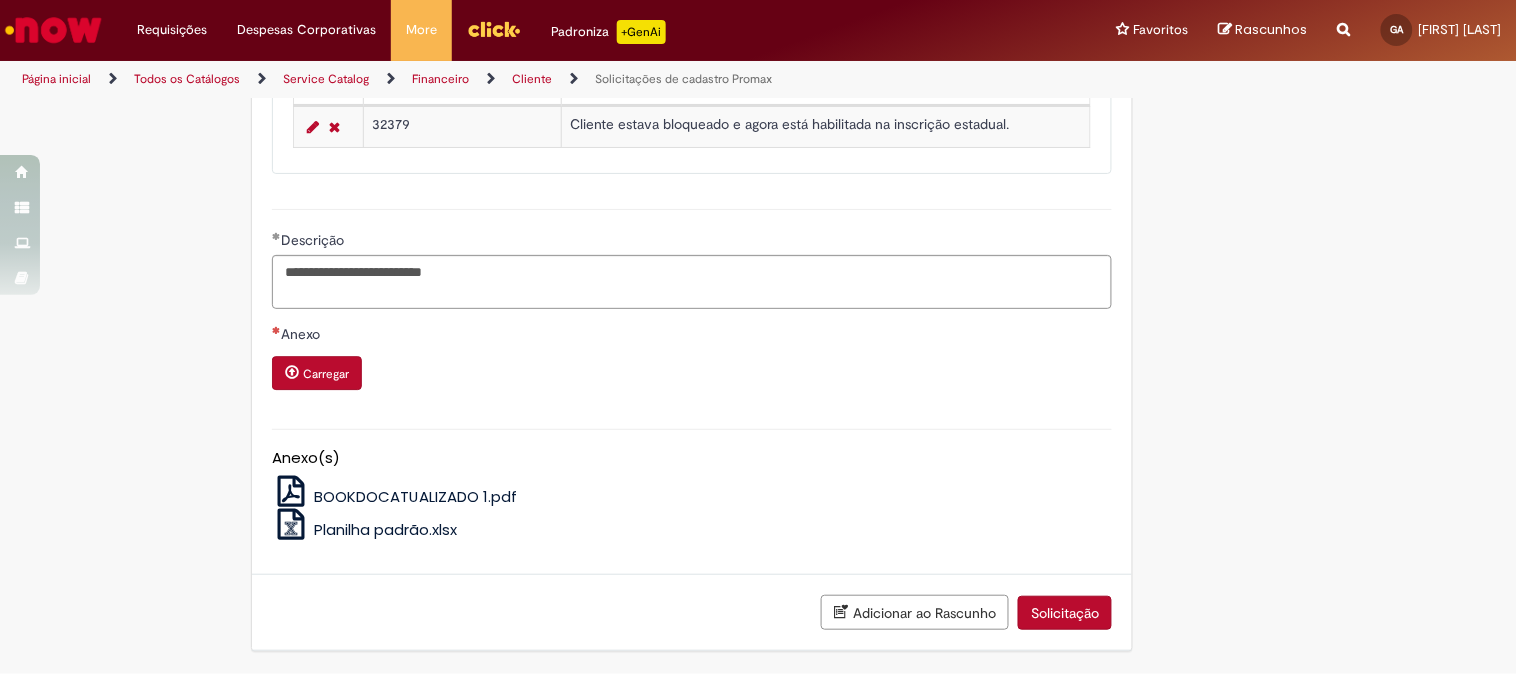 click on "Carregar" at bounding box center (317, 373) 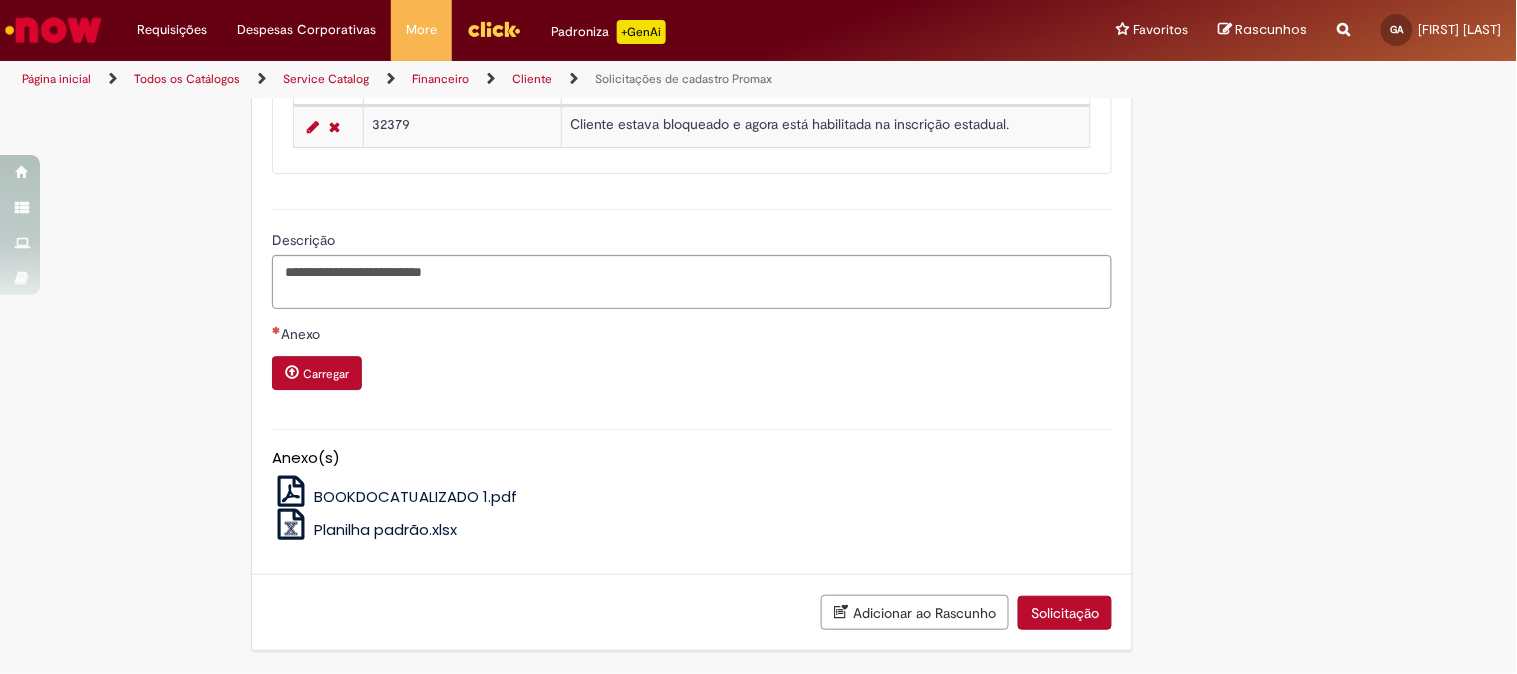 click on "Carregar" at bounding box center [326, 374] 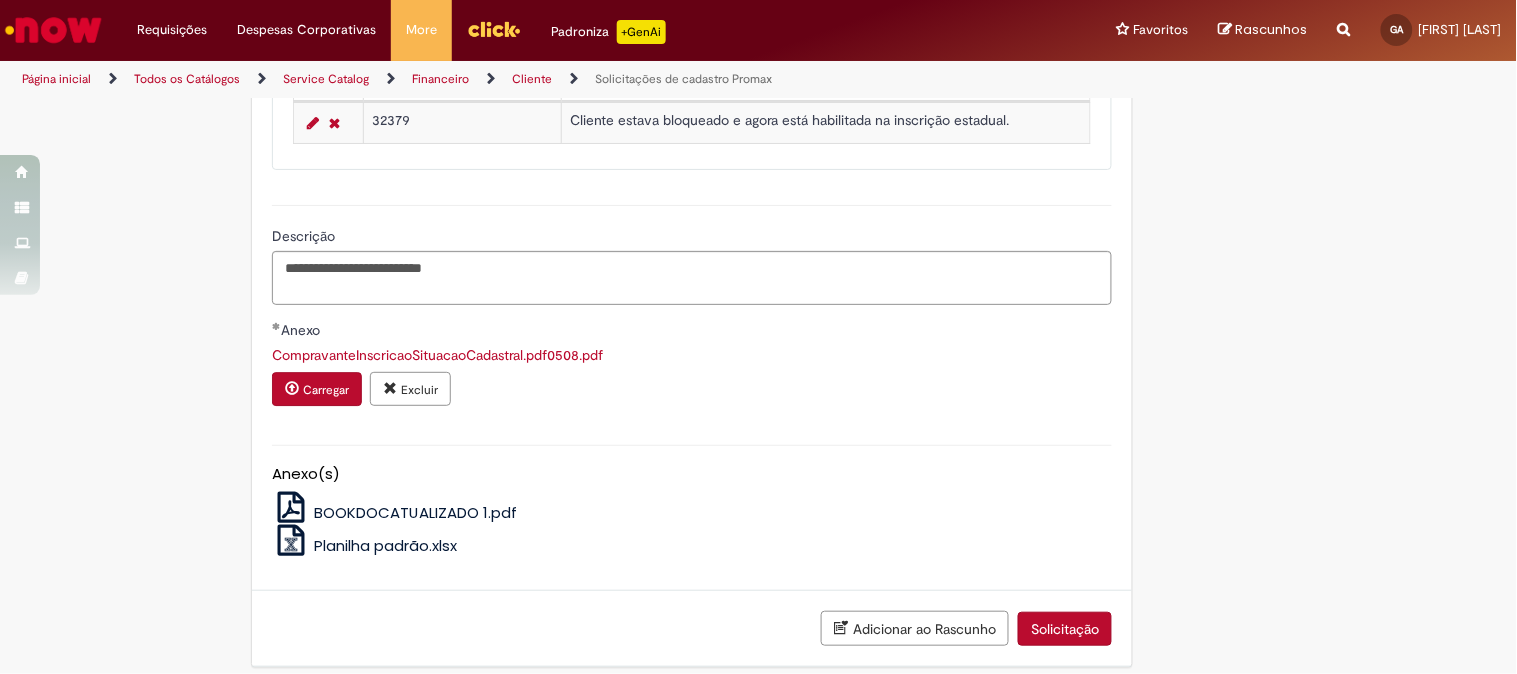 scroll, scrollTop: 1250, scrollLeft: 0, axis: vertical 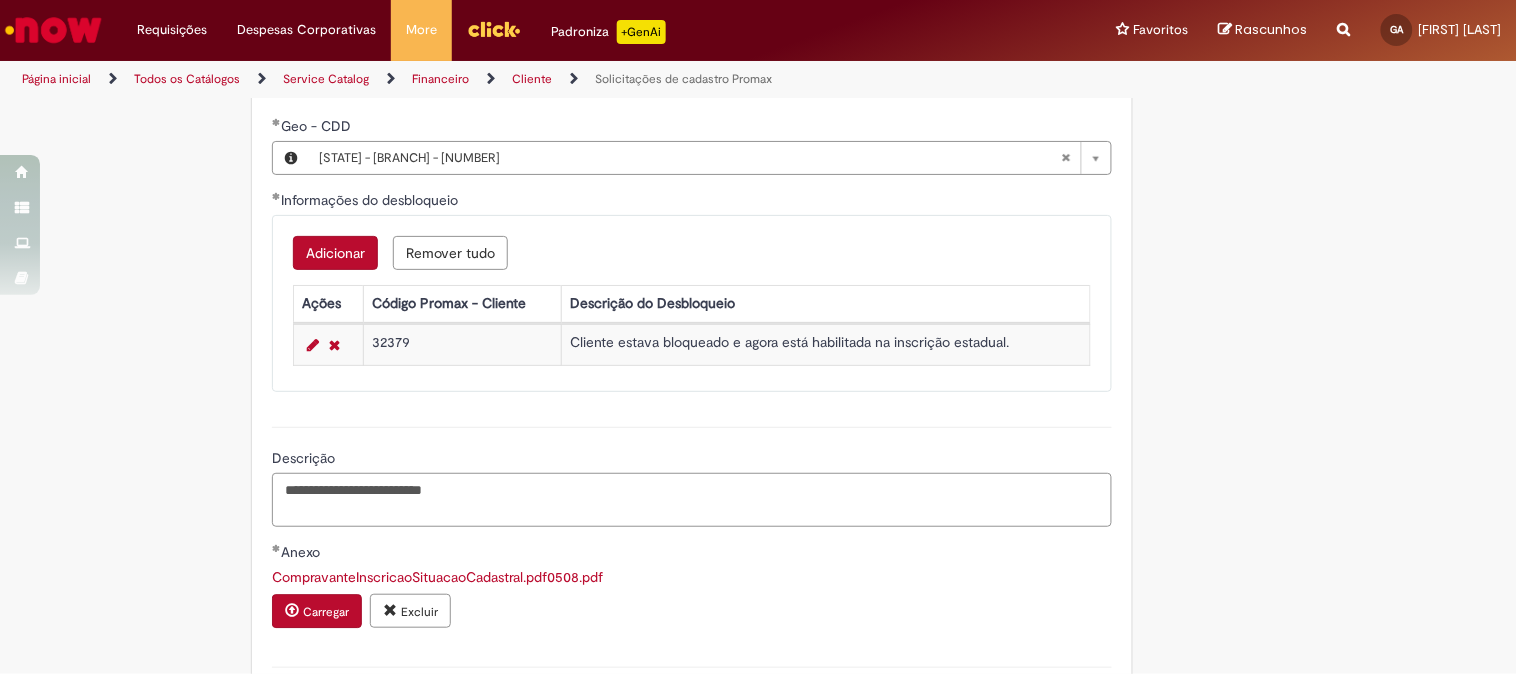 click on "**********" at bounding box center [692, 500] 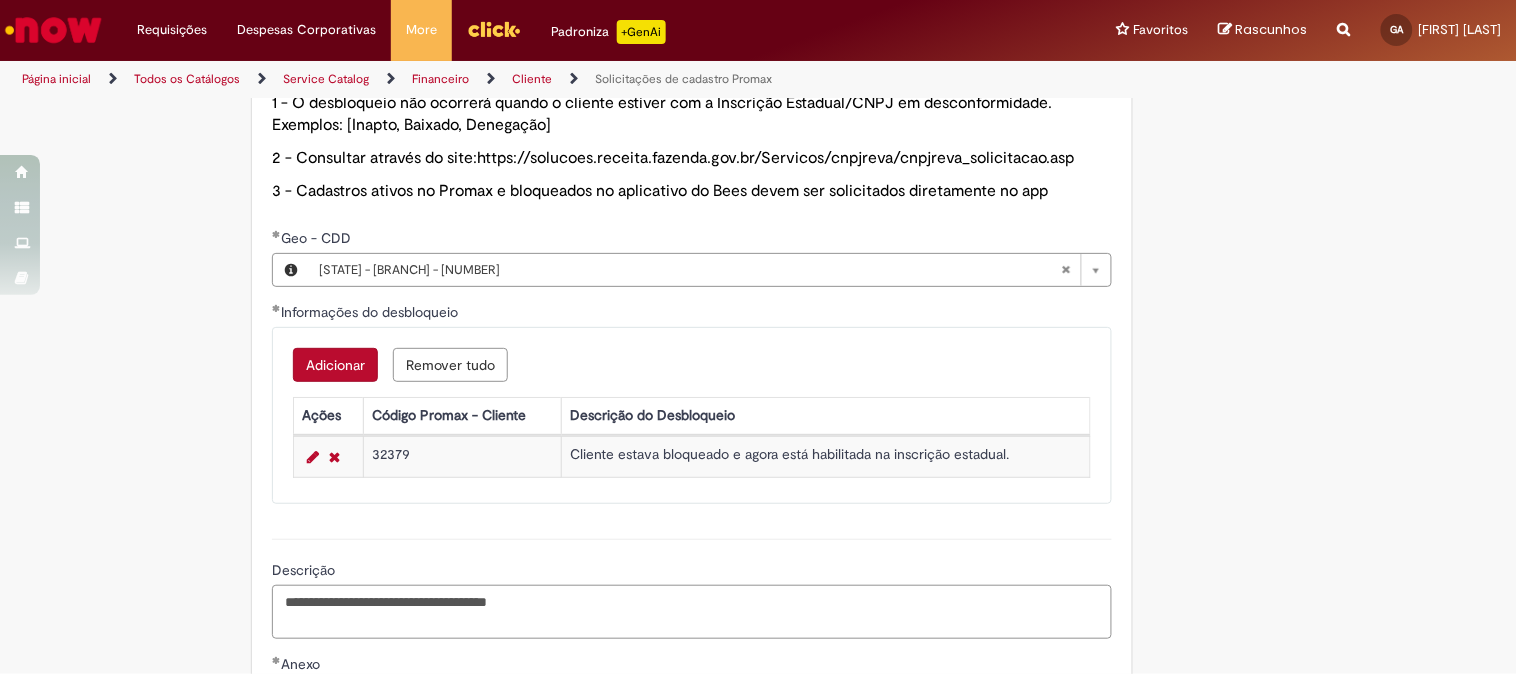 scroll, scrollTop: 1361, scrollLeft: 0, axis: vertical 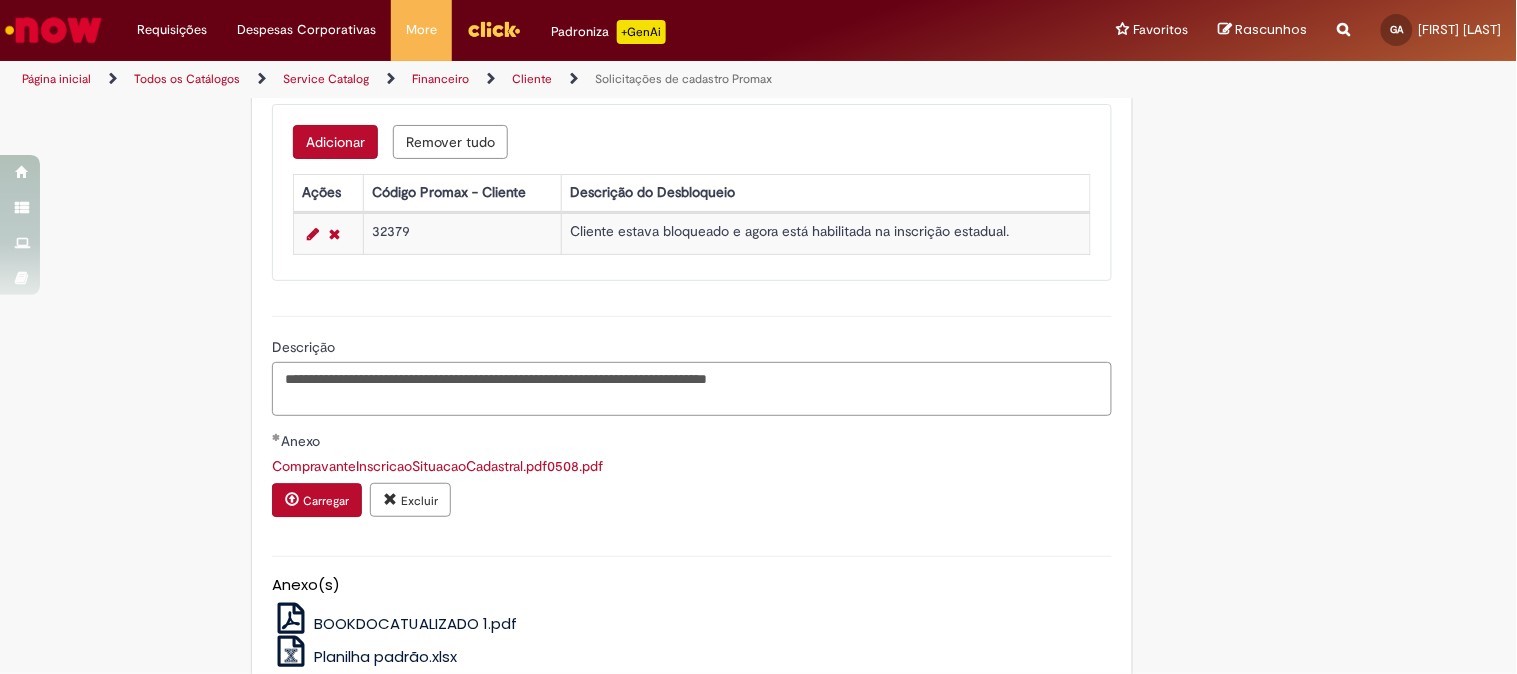 click on "**********" at bounding box center (692, 389) 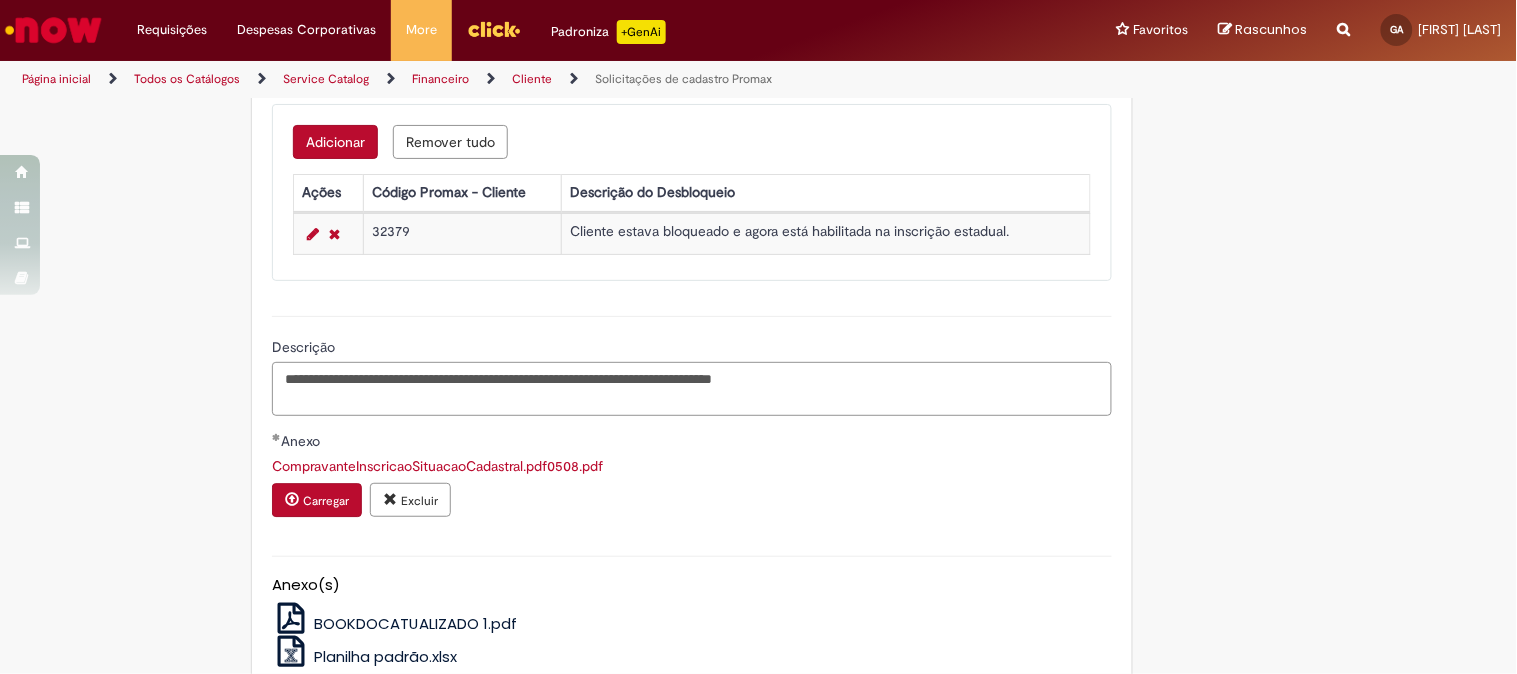 scroll, scrollTop: 1492, scrollLeft: 0, axis: vertical 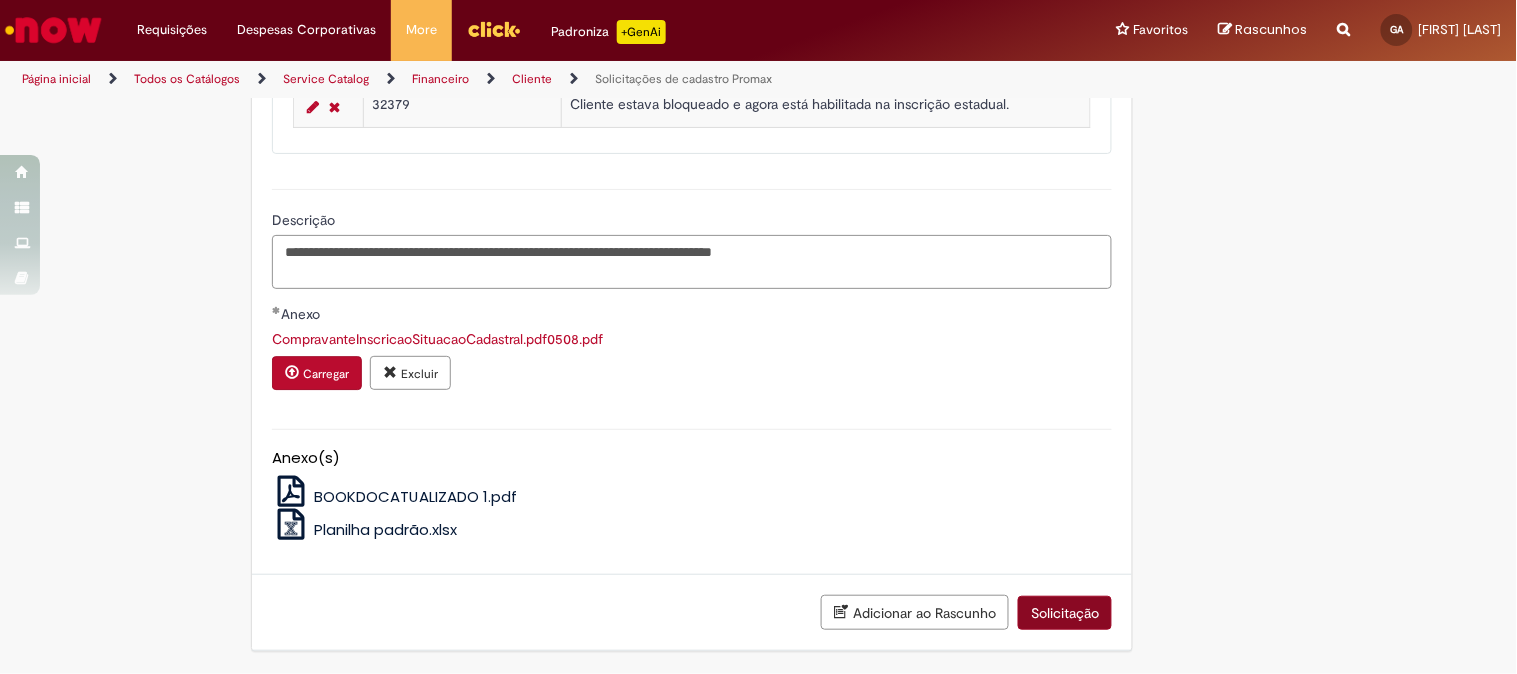 type on "**********" 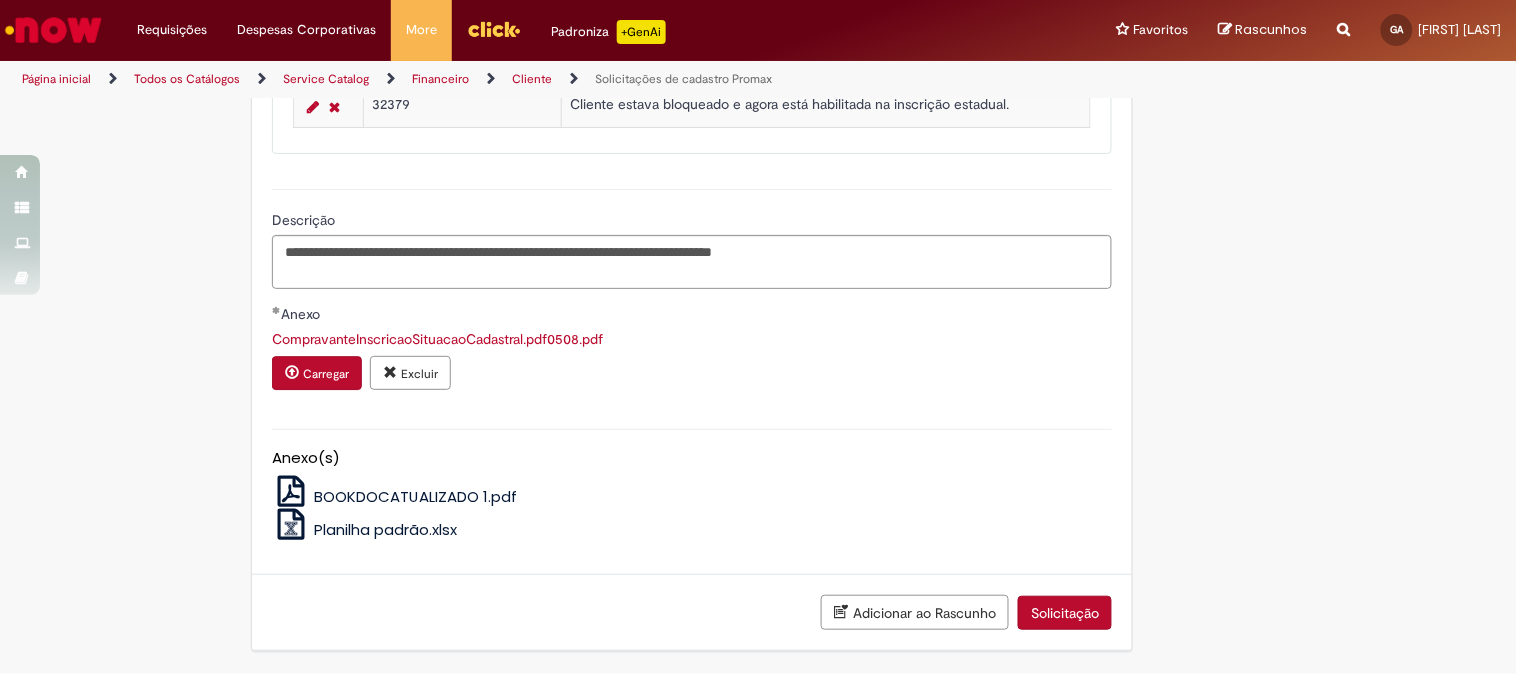 click on "Solicitação" at bounding box center (1065, 613) 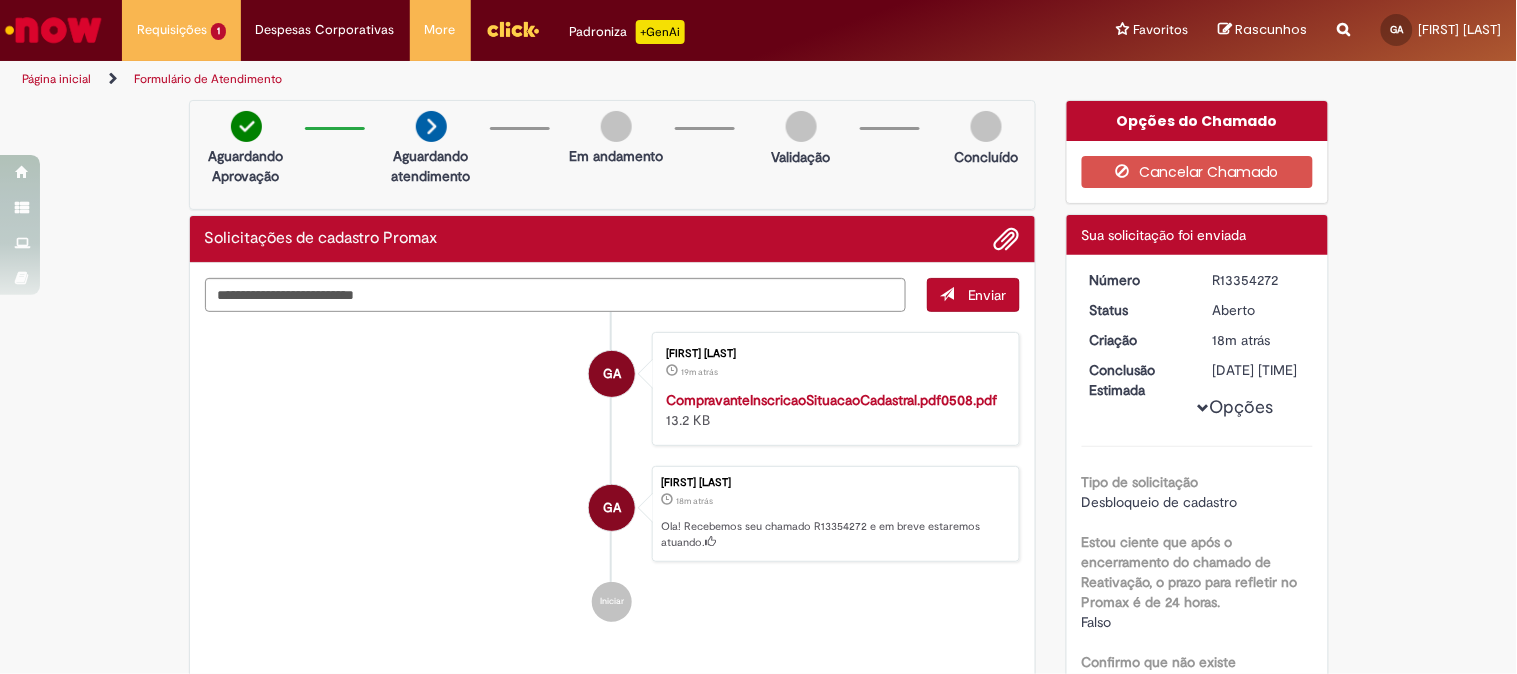 scroll, scrollTop: 444, scrollLeft: 0, axis: vertical 